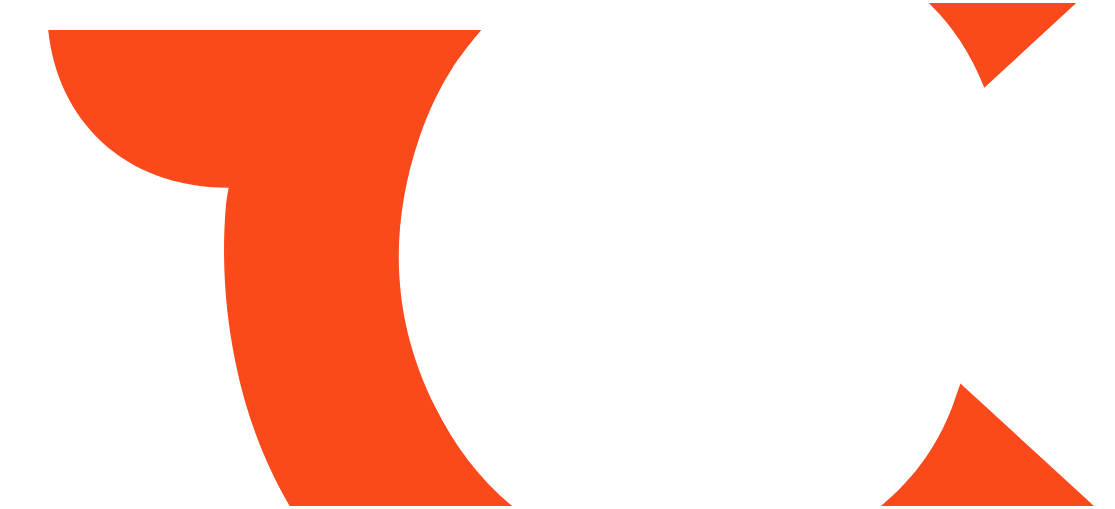 scroll, scrollTop: 0, scrollLeft: 0, axis: both 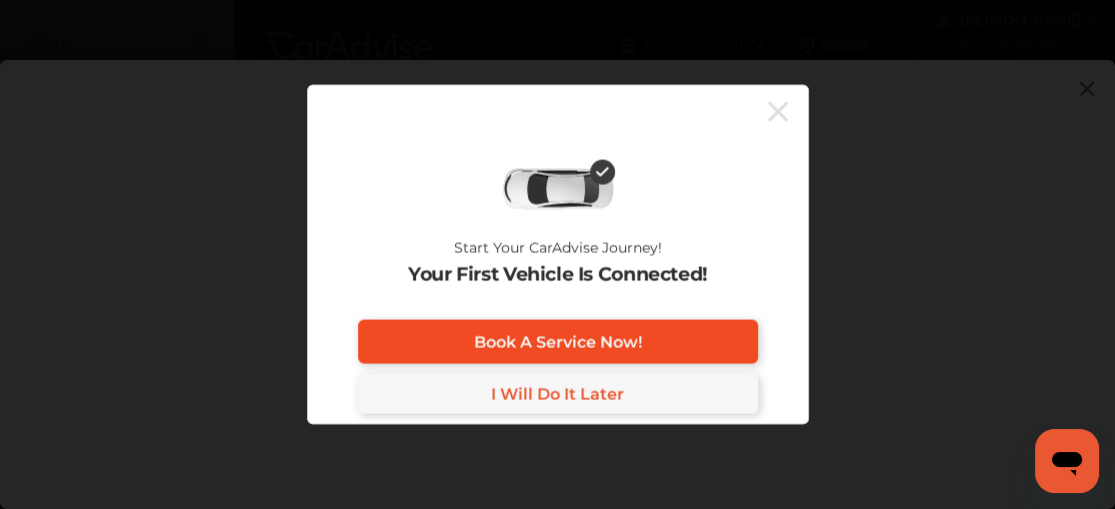 click on "Book A Service Now!" at bounding box center (558, 341) 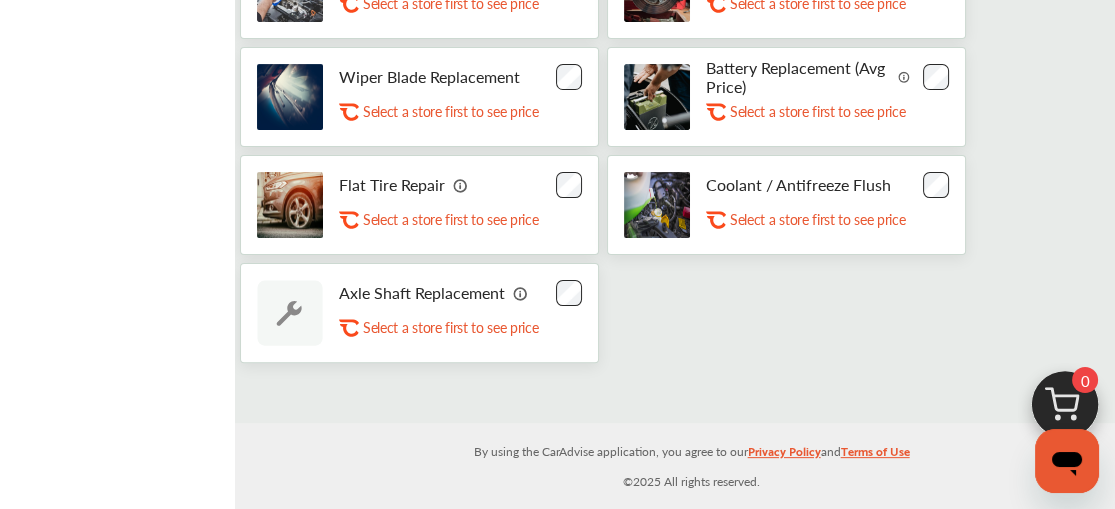 scroll, scrollTop: 795, scrollLeft: 0, axis: vertical 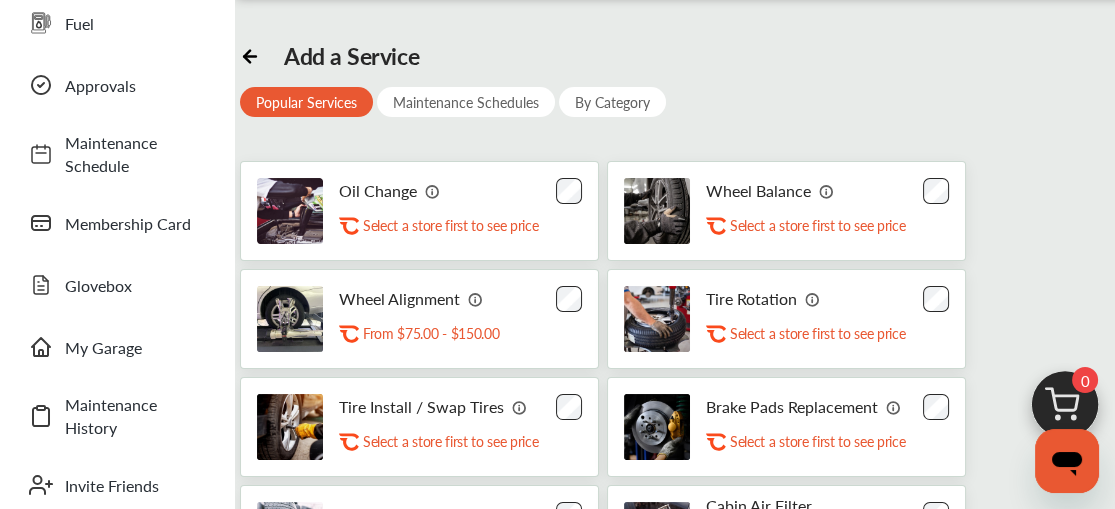 click on "Maintenance Schedules" at bounding box center [466, 102] 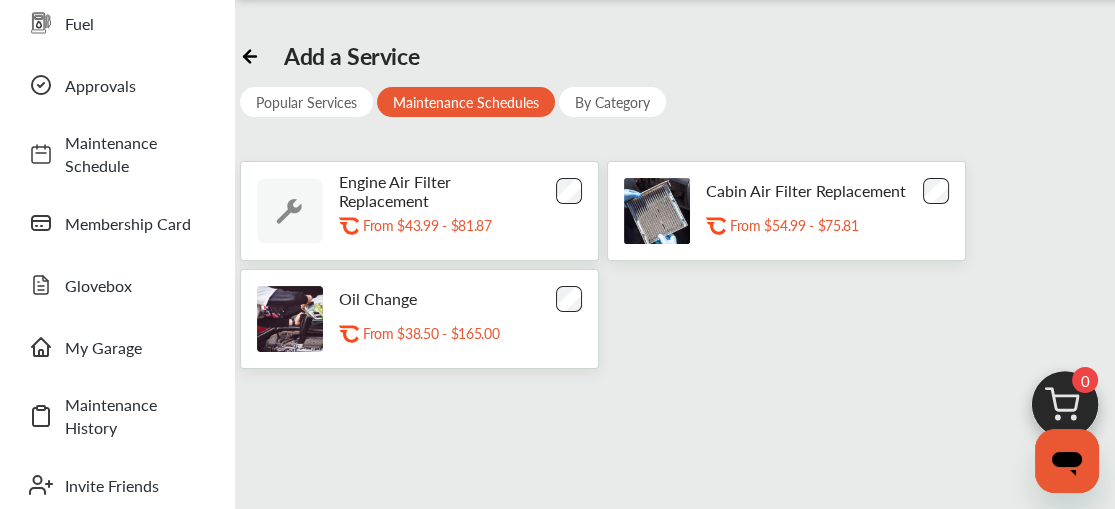 click on "By Category" at bounding box center [612, 102] 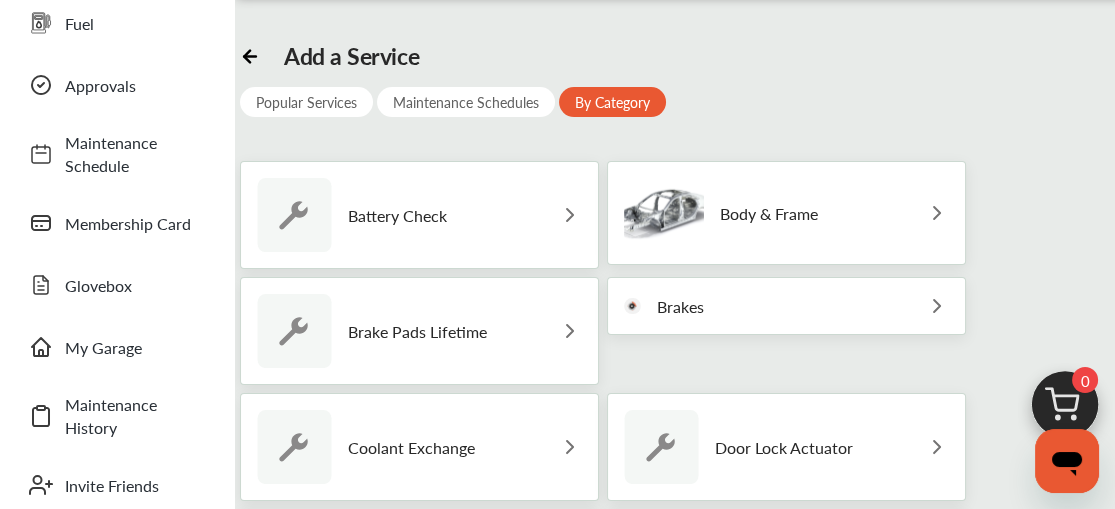 click on "Battery Check" at bounding box center [397, 215] 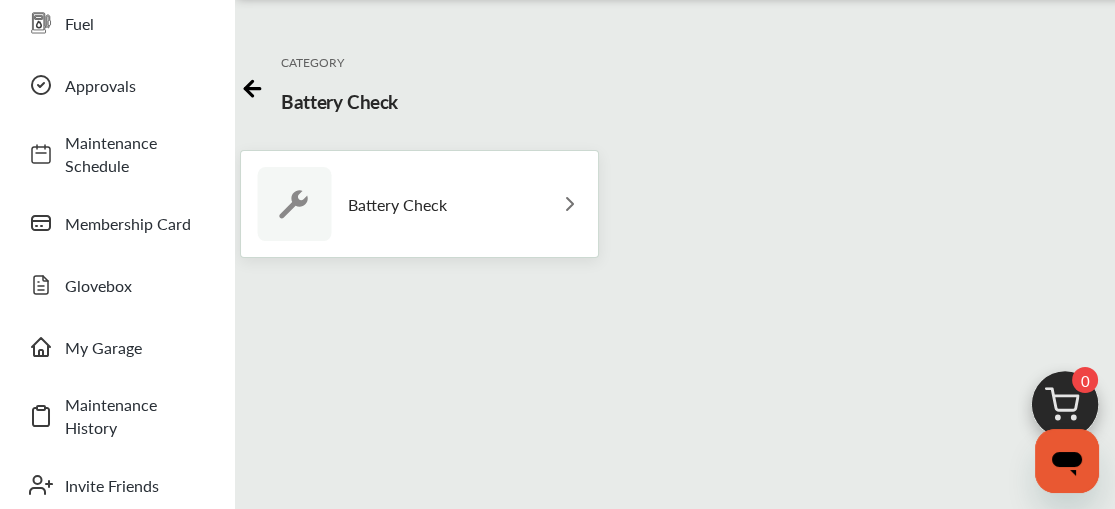 click on "Battery Check" at bounding box center (397, 204) 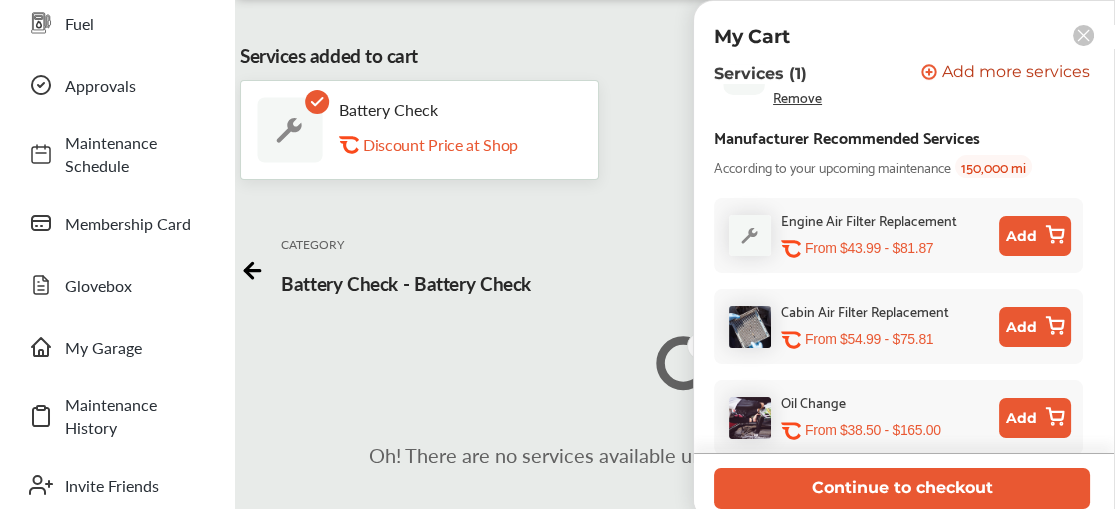 scroll, scrollTop: 266, scrollLeft: 0, axis: vertical 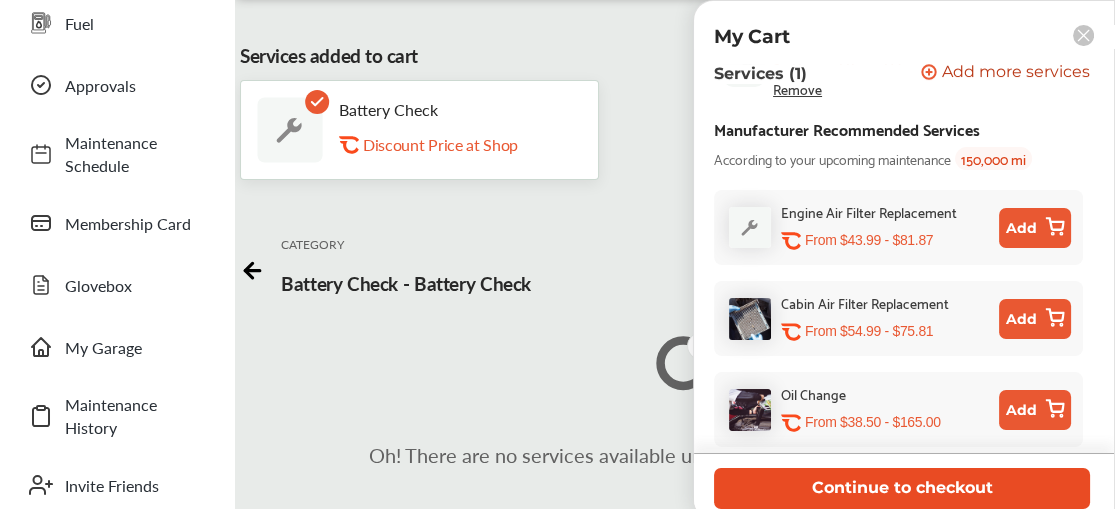 click on "Continue to checkout" at bounding box center (902, 488) 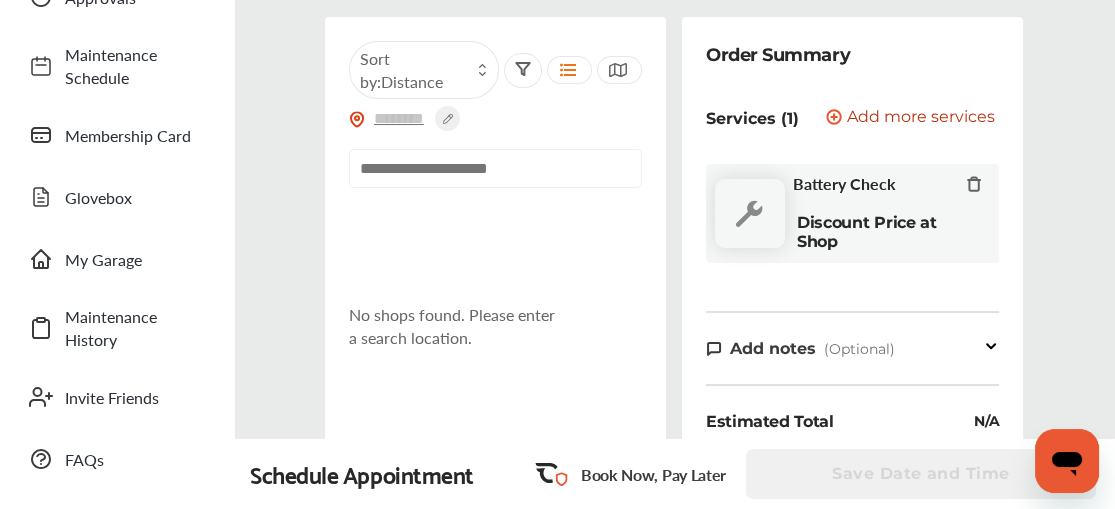 scroll, scrollTop: 217, scrollLeft: 0, axis: vertical 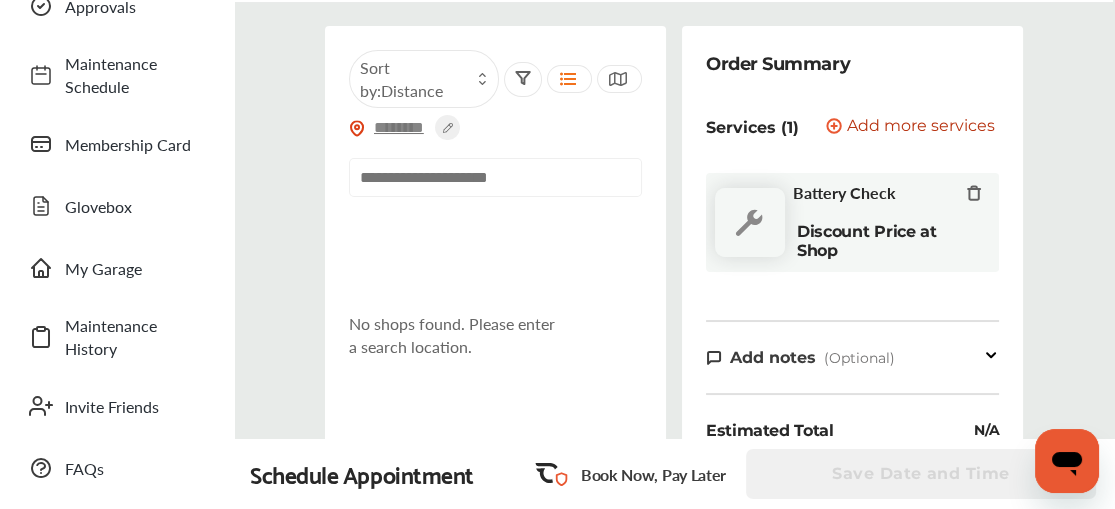 click at bounding box center (400, 127) 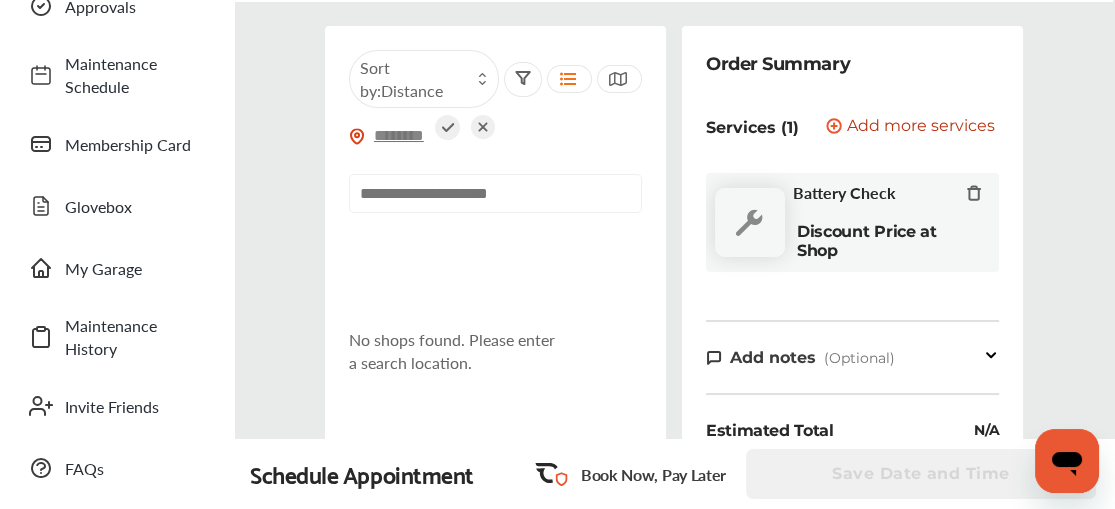 type on "*****" 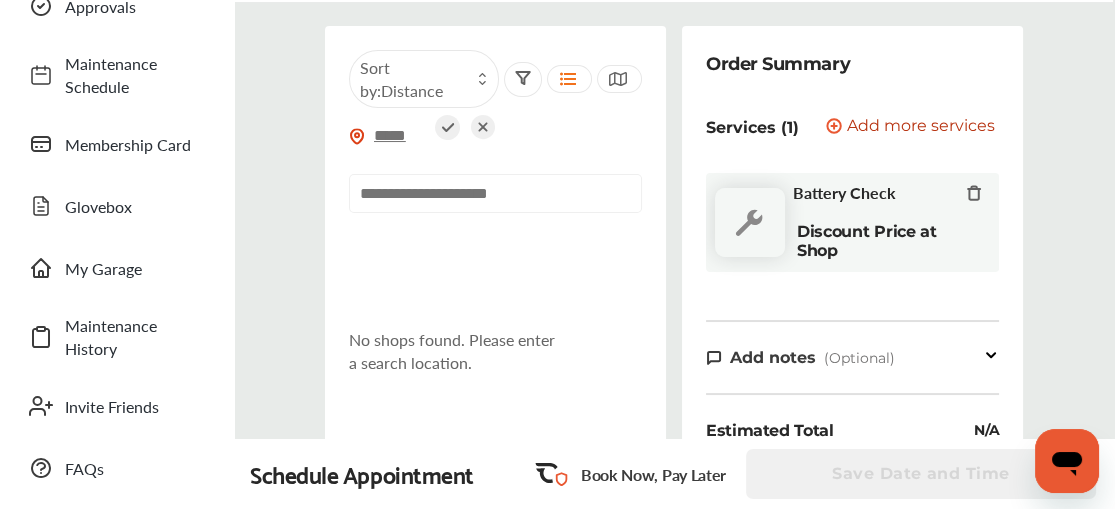 type on "*****" 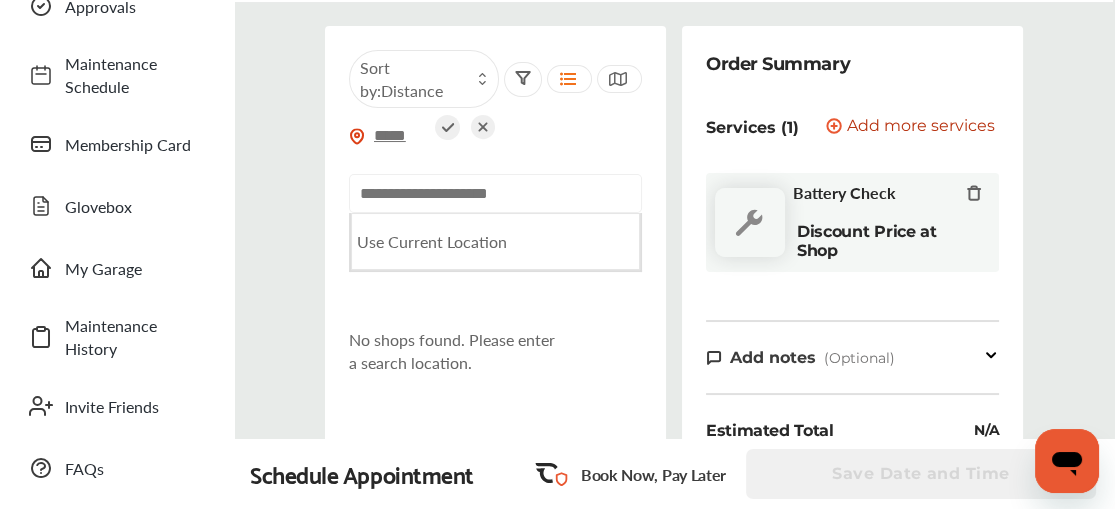 click at bounding box center [495, 193] 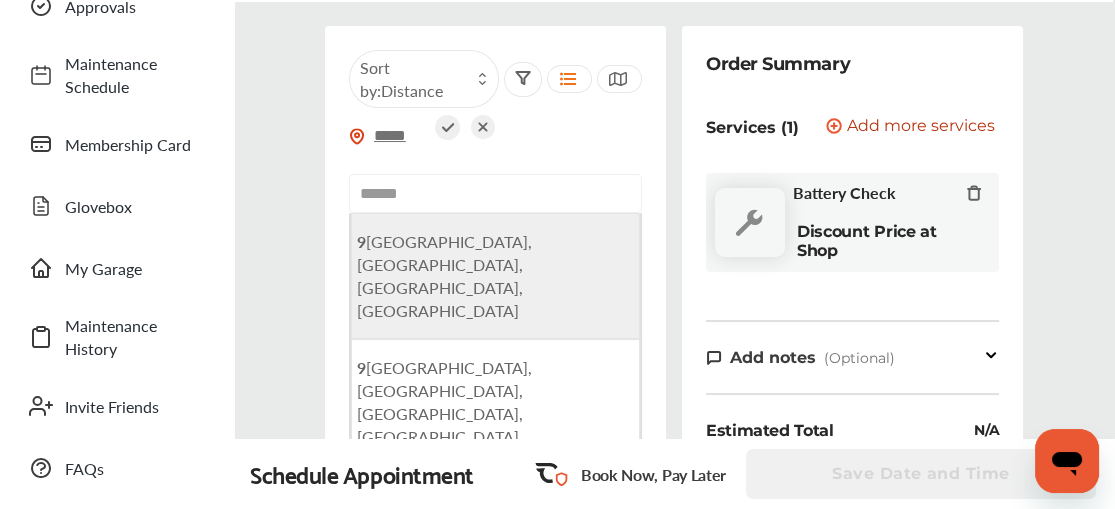 click on "[STREET_ADDRESS]" at bounding box center [444, 276] 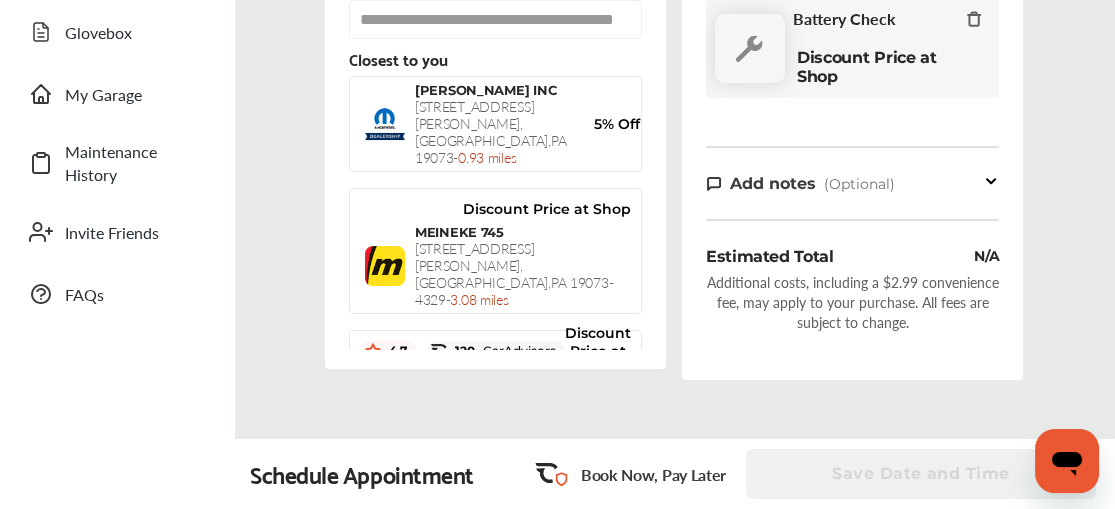scroll, scrollTop: 393, scrollLeft: 0, axis: vertical 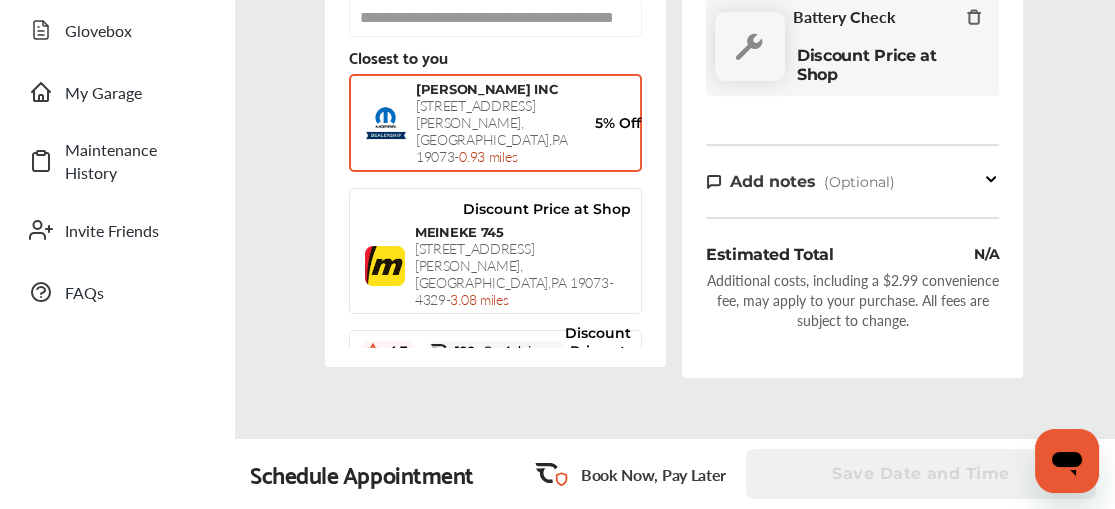 click on "[STREET_ADDRESS][PERSON_NAME]  -  0.93 miles" at bounding box center (491, 130) 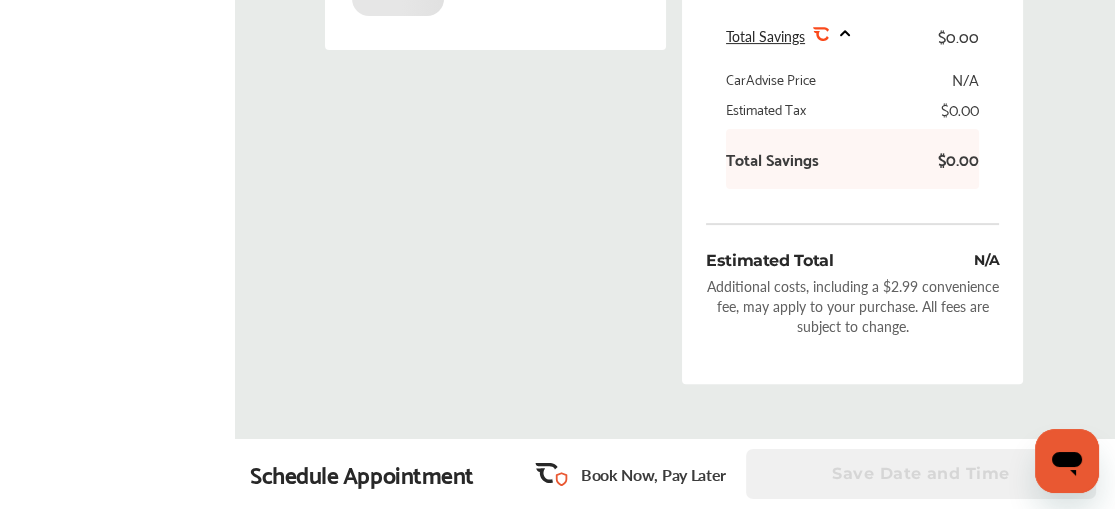 scroll, scrollTop: 869, scrollLeft: 0, axis: vertical 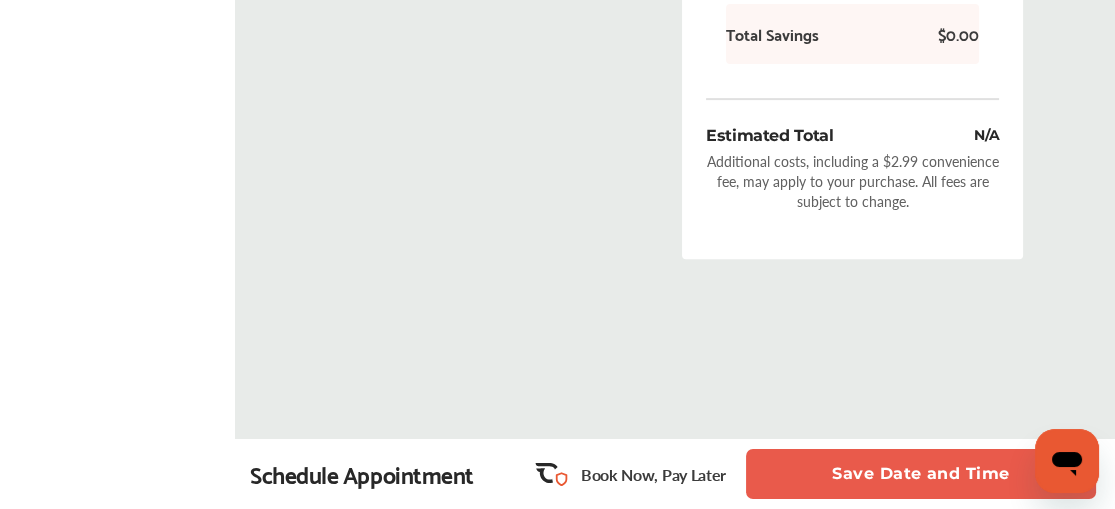 drag, startPoint x: 1122, startPoint y: 328, endPoint x: 39, endPoint y: 16, distance: 1127.0461 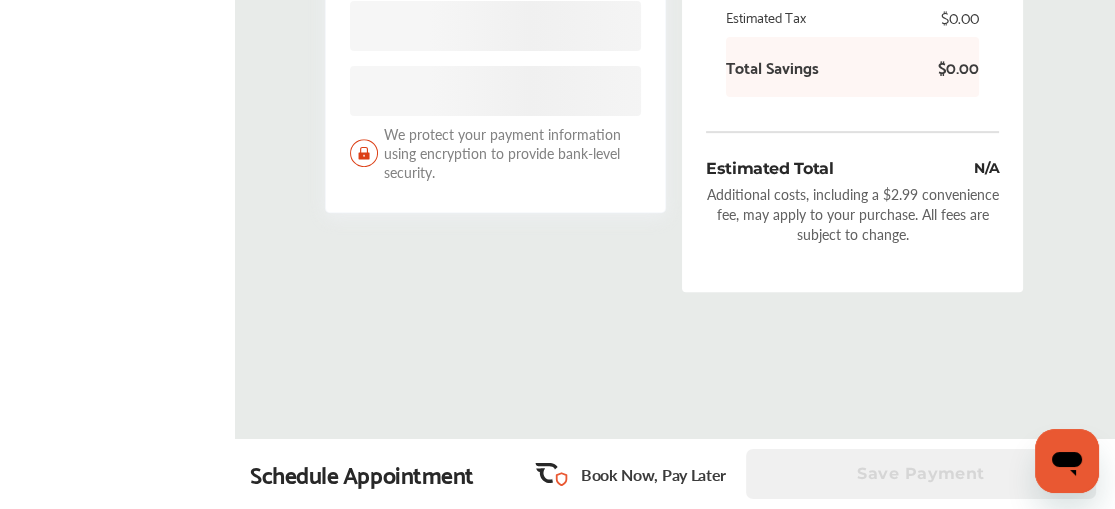 scroll, scrollTop: 0, scrollLeft: 0, axis: both 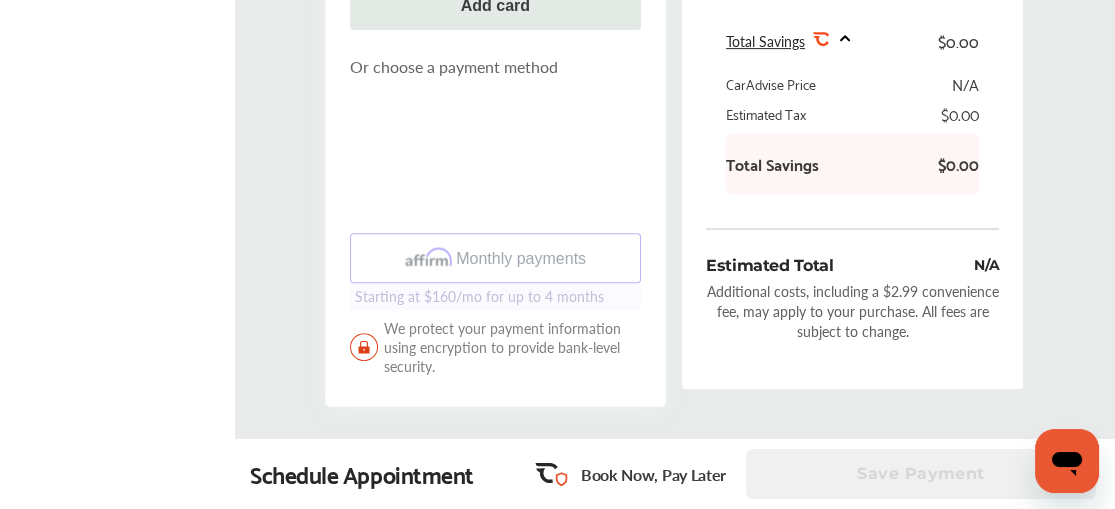click on "Monthly payments Starting at $160/mo for up to 4 months" at bounding box center [495, 204] 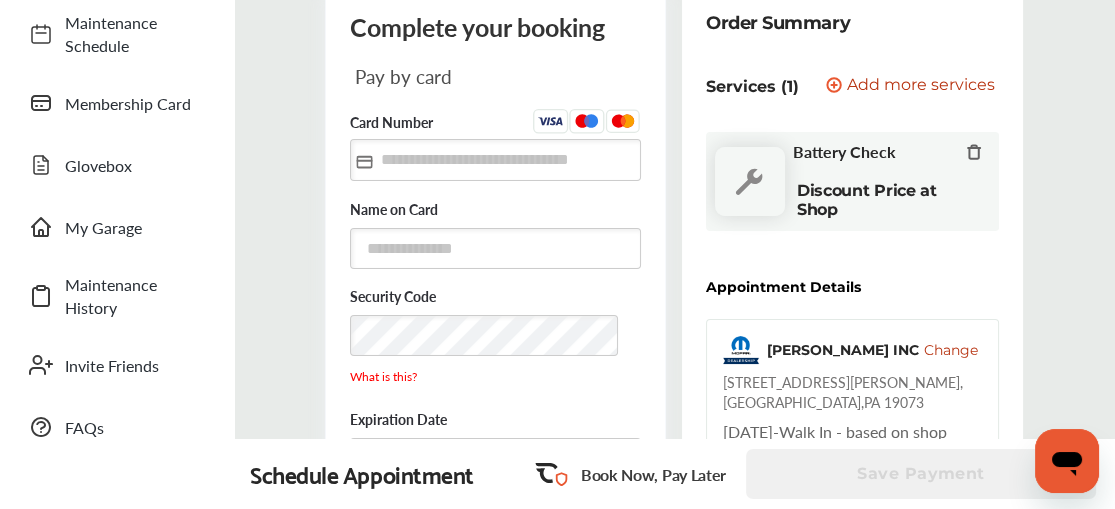 scroll, scrollTop: 256, scrollLeft: 0, axis: vertical 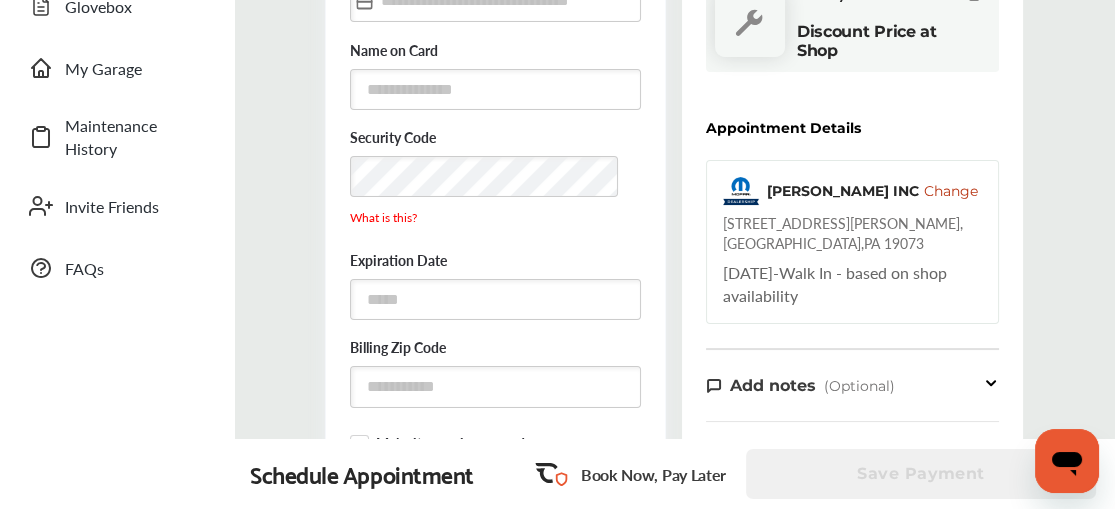 click on "Change" at bounding box center (951, 191) 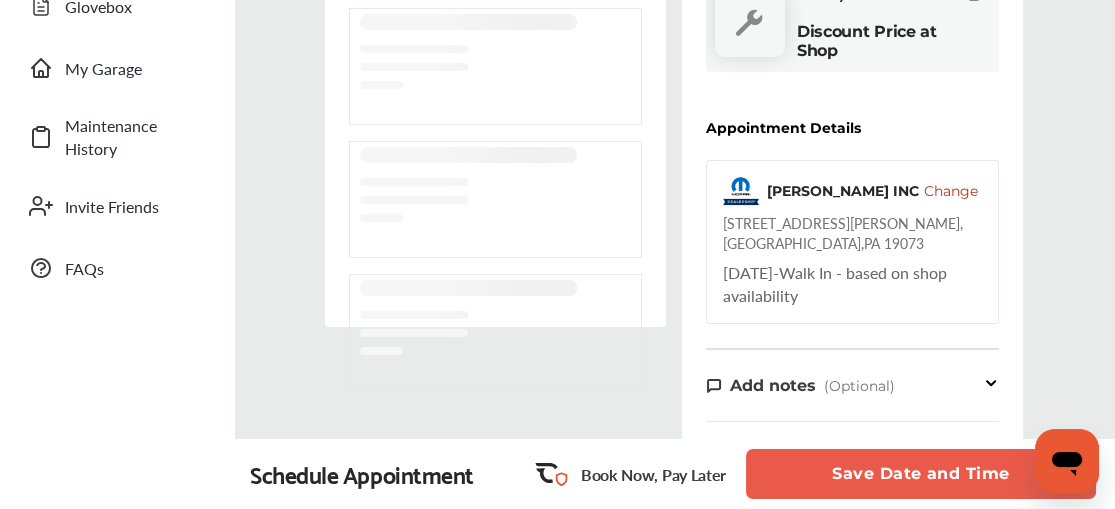 scroll, scrollTop: 0, scrollLeft: 0, axis: both 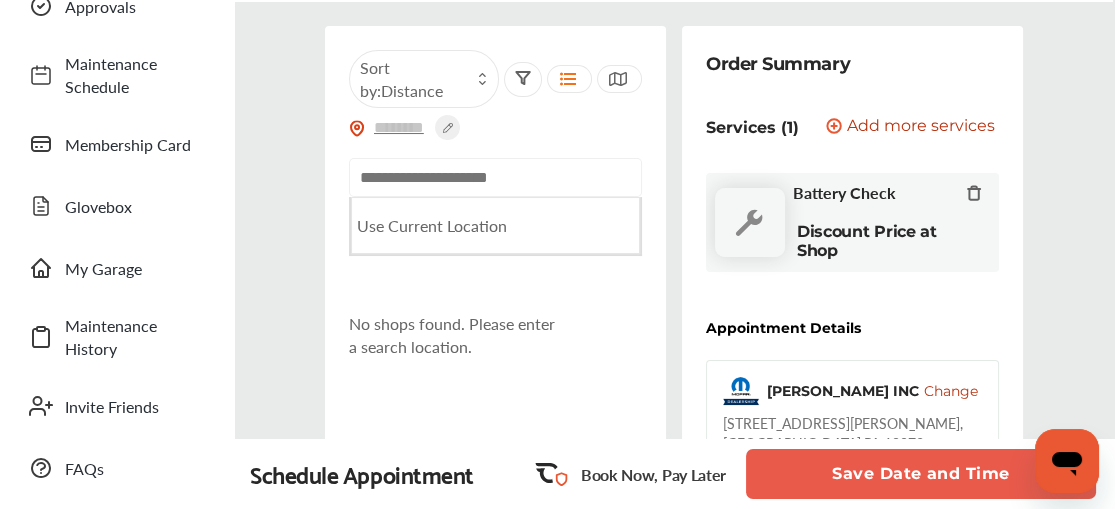 click at bounding box center [495, 177] 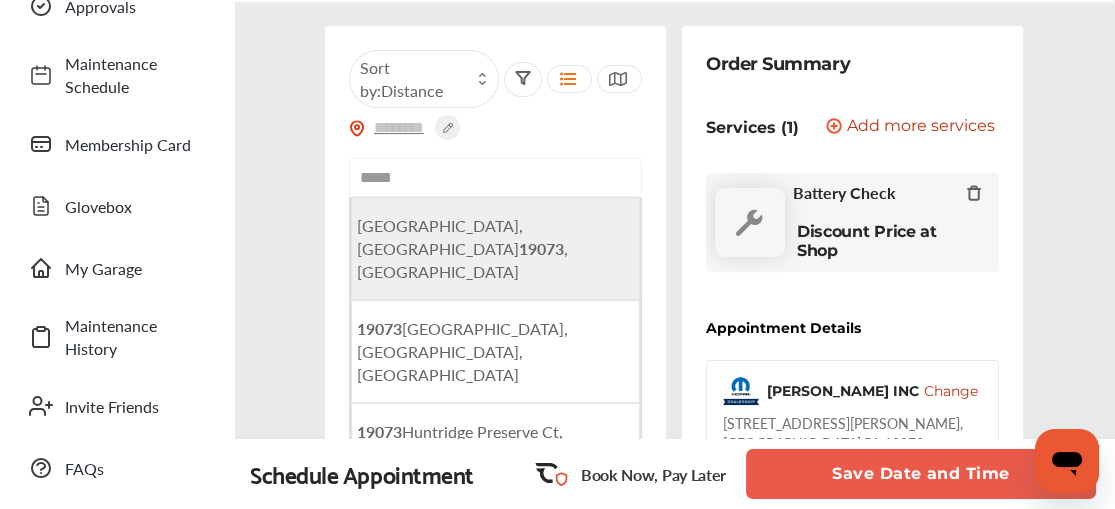 click on "[GEOGRAPHIC_DATA] , [GEOGRAPHIC_DATA]" at bounding box center [495, 248] 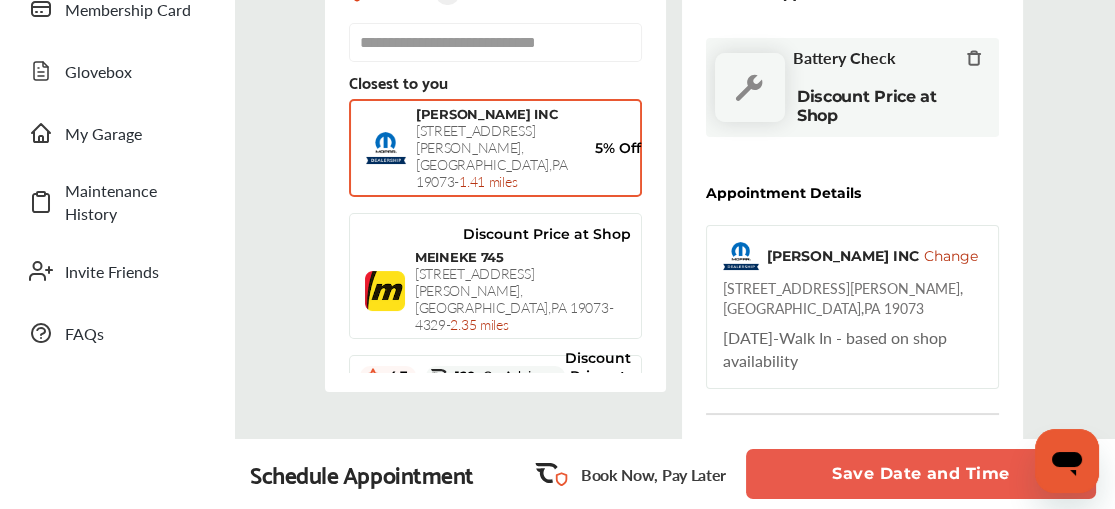 scroll, scrollTop: 366, scrollLeft: 0, axis: vertical 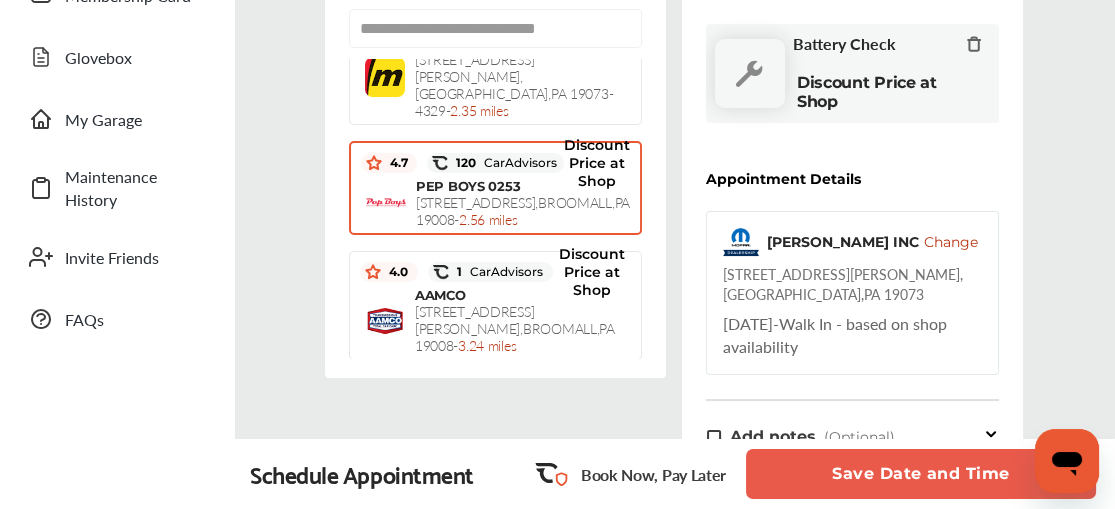 click on "[STREET_ADDRESS]  -  2.56 miles" at bounding box center (523, 210) 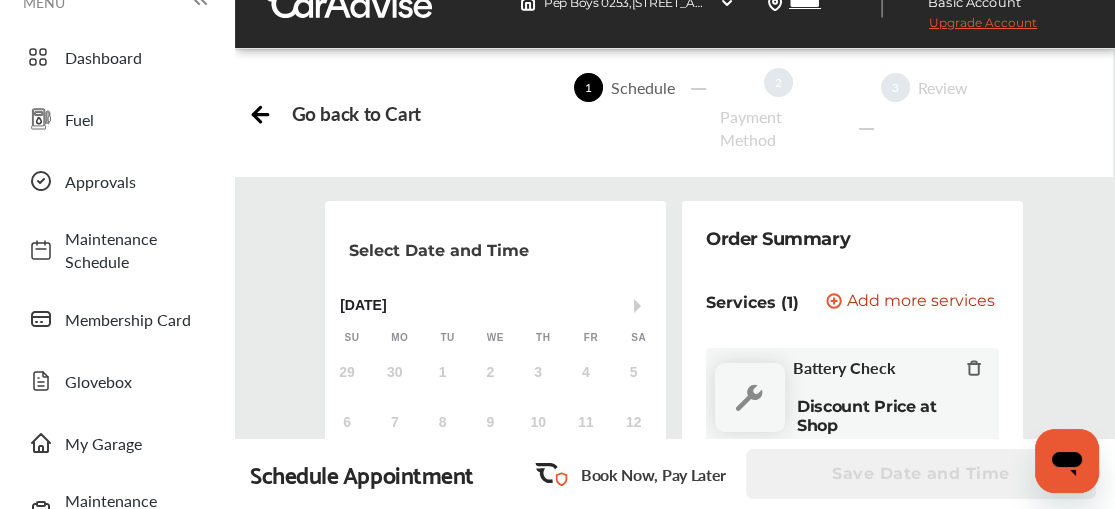 scroll, scrollTop: 19, scrollLeft: 0, axis: vertical 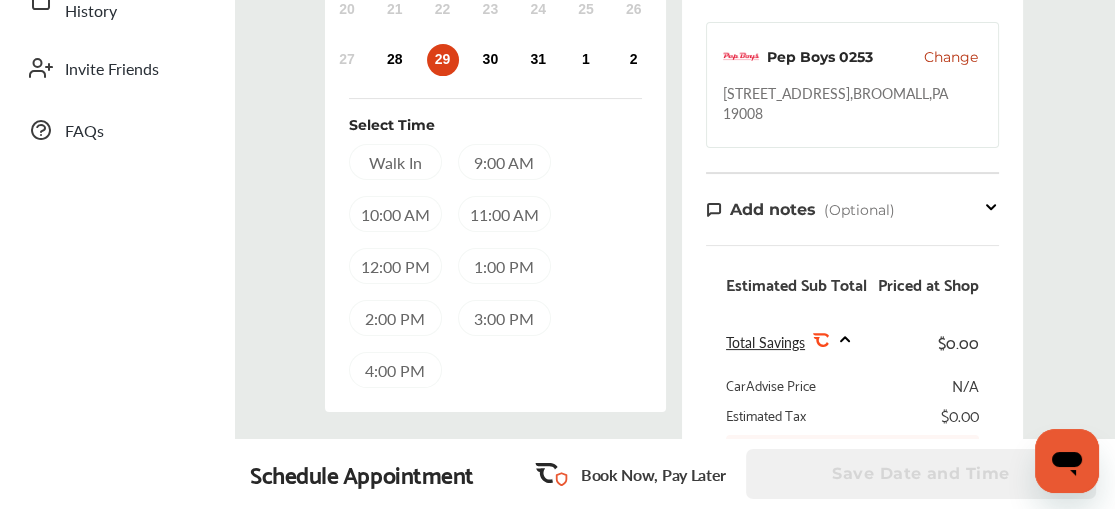 click on "12:00 PM" at bounding box center (395, 266) 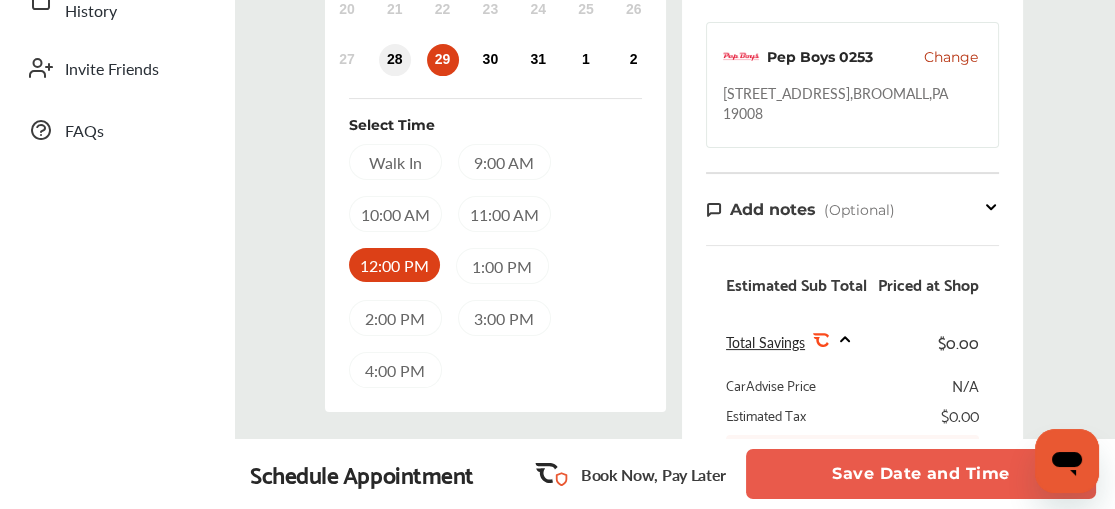 click on "28" at bounding box center (395, 60) 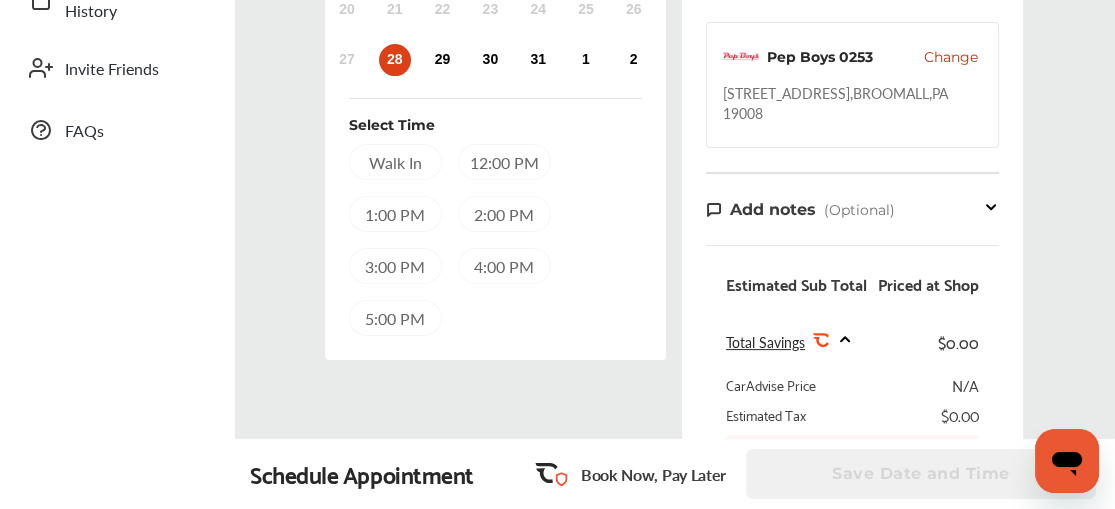 click on "4:00 PM" at bounding box center [504, 266] 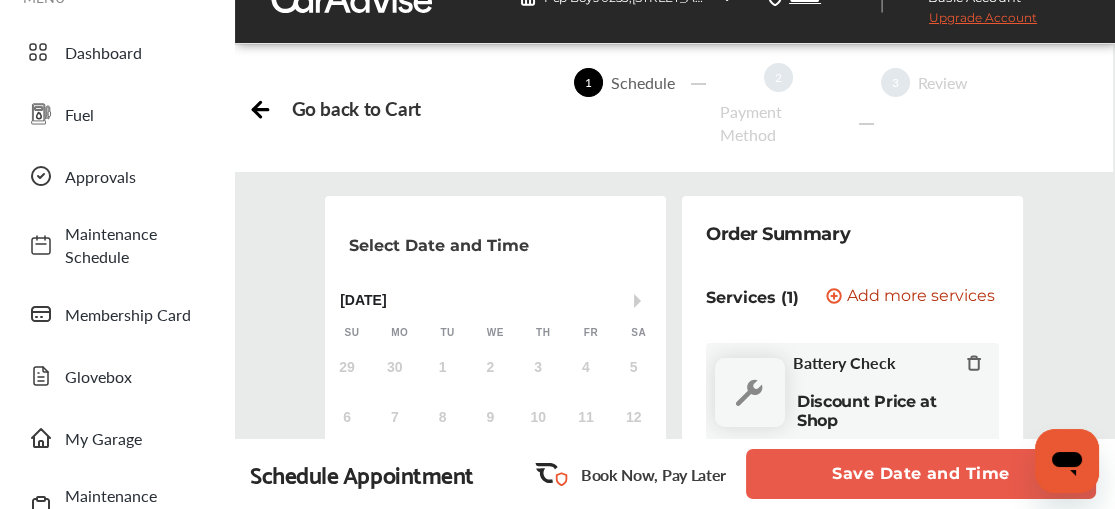 scroll, scrollTop: 14, scrollLeft: 0, axis: vertical 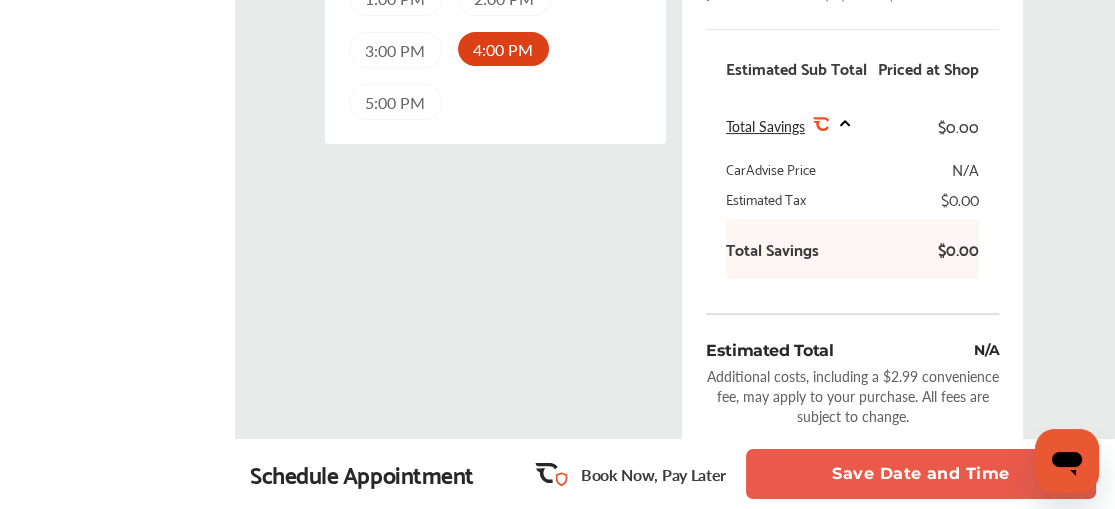 click on "5:00 PM" at bounding box center [395, 102] 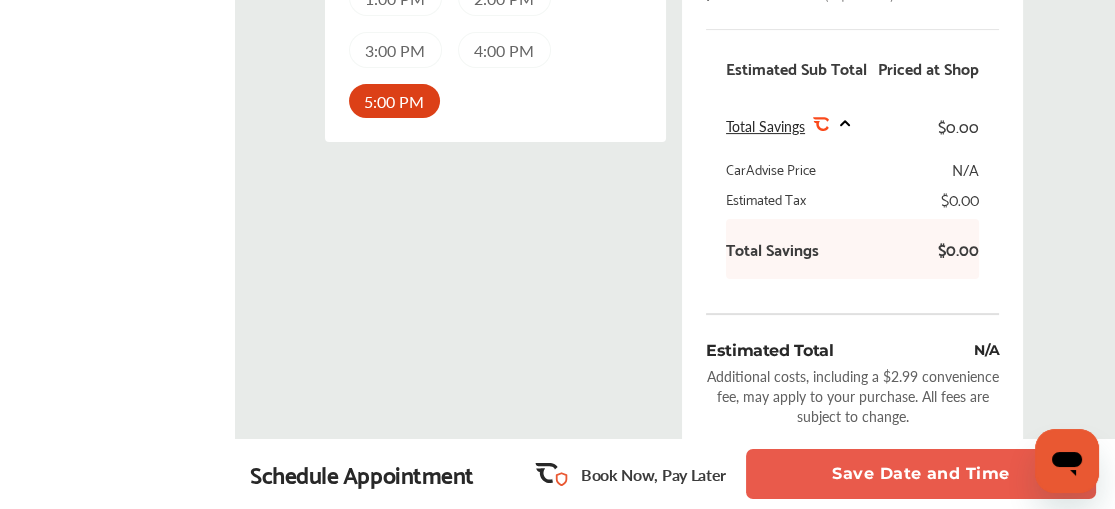 click on "Save Date and Time" at bounding box center (921, 474) 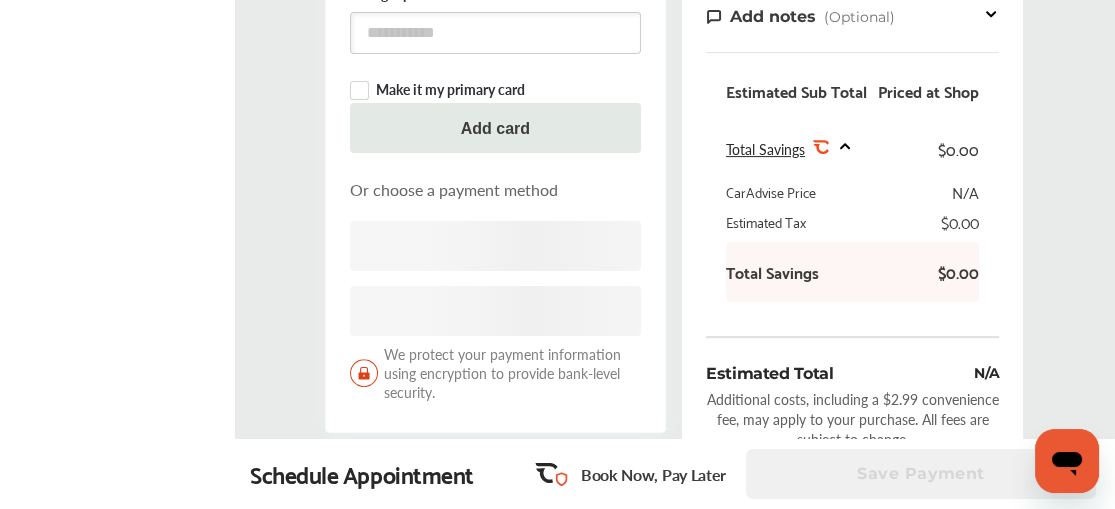 scroll, scrollTop: 0, scrollLeft: 0, axis: both 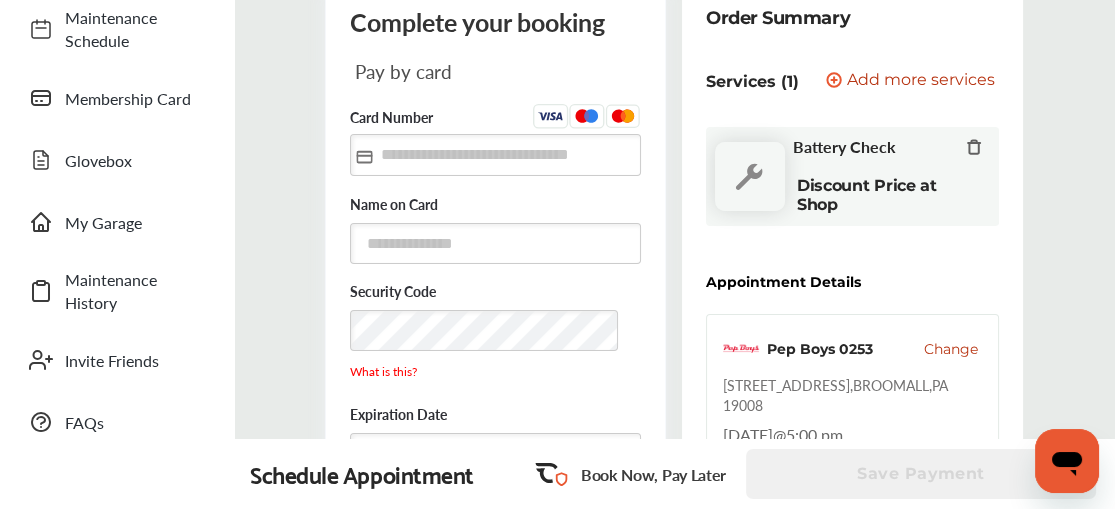 click on "Change" at bounding box center (951, 349) 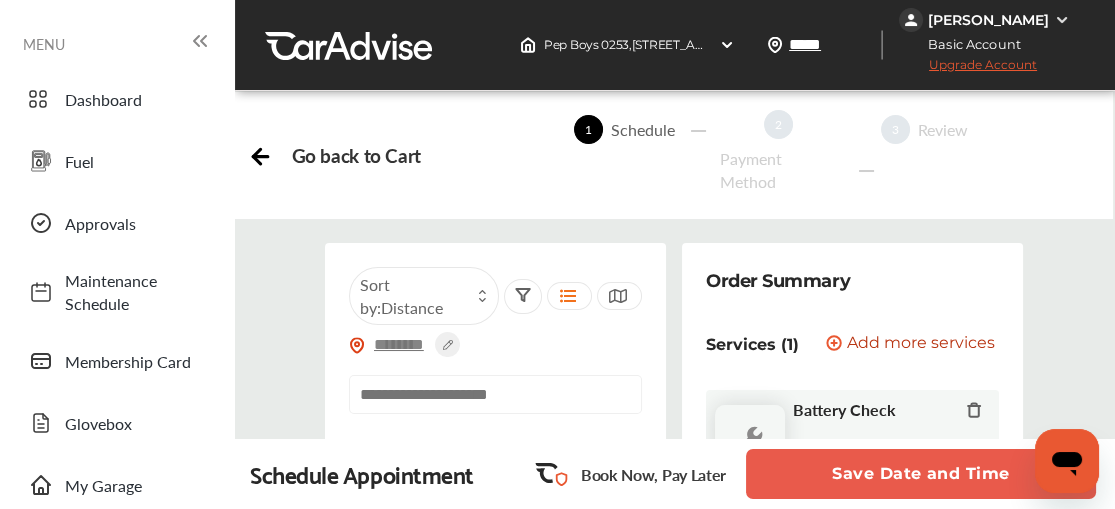 click at bounding box center [400, 344] 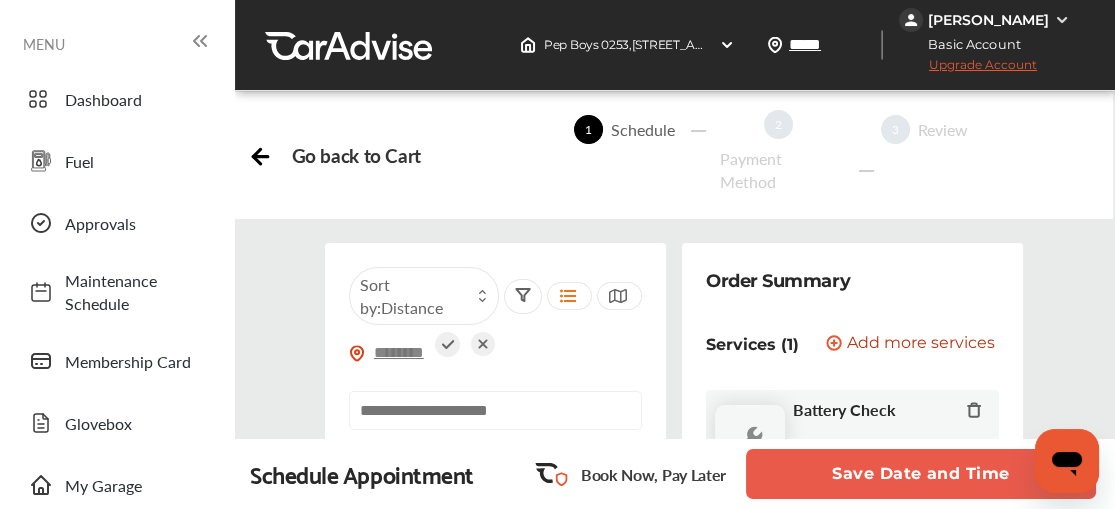 type on "*****" 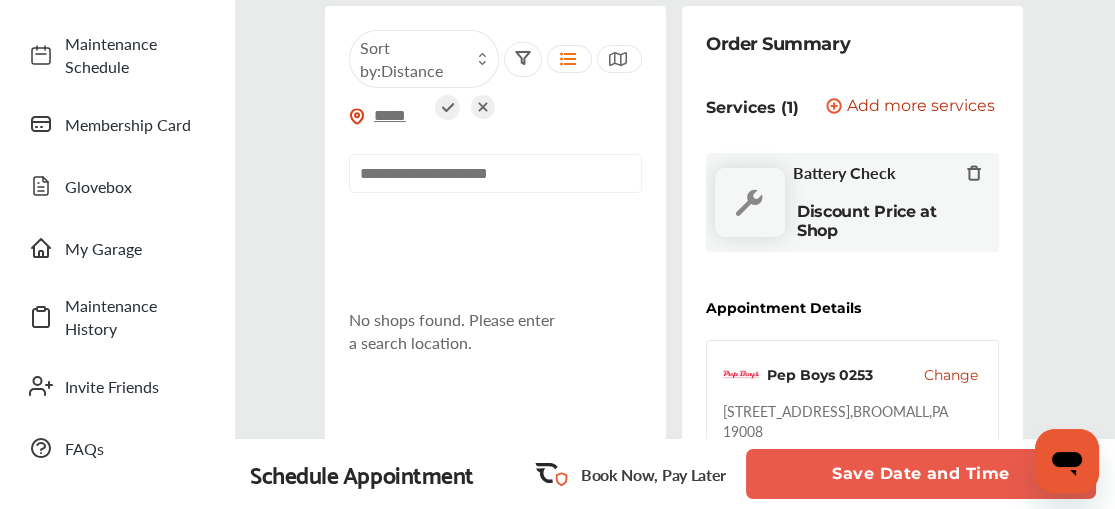 scroll, scrollTop: 234, scrollLeft: 0, axis: vertical 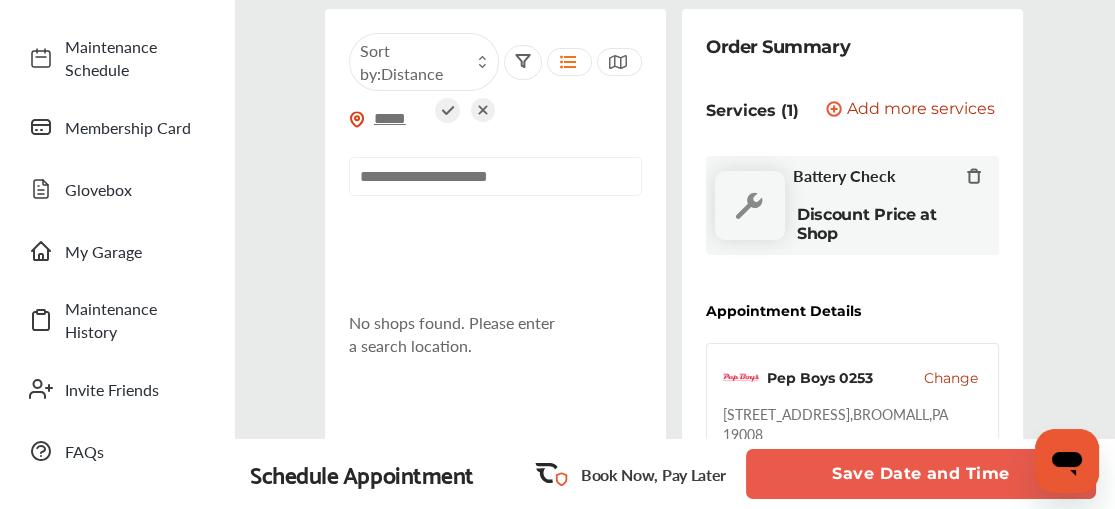 click 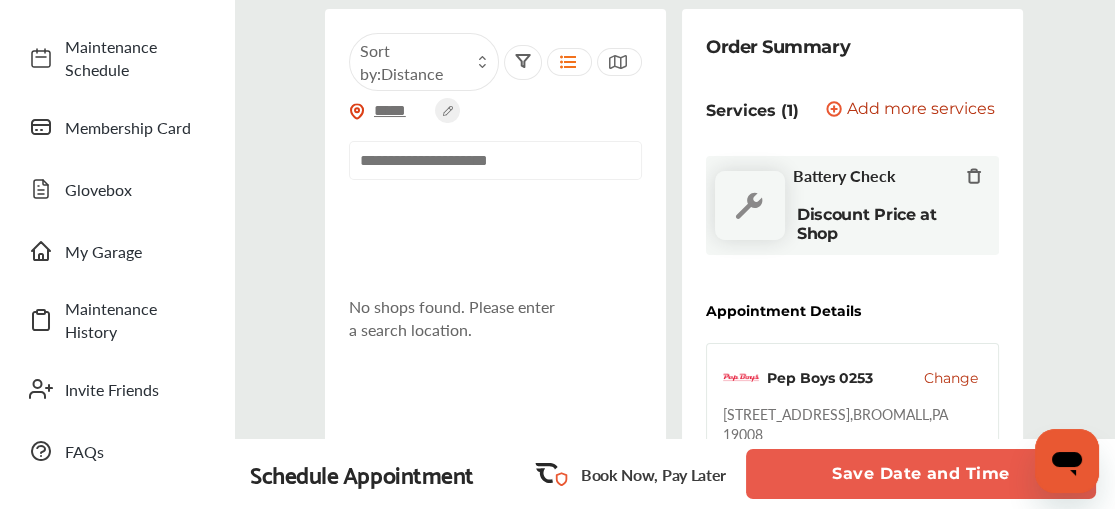 click on "*****" at bounding box center (400, 110) 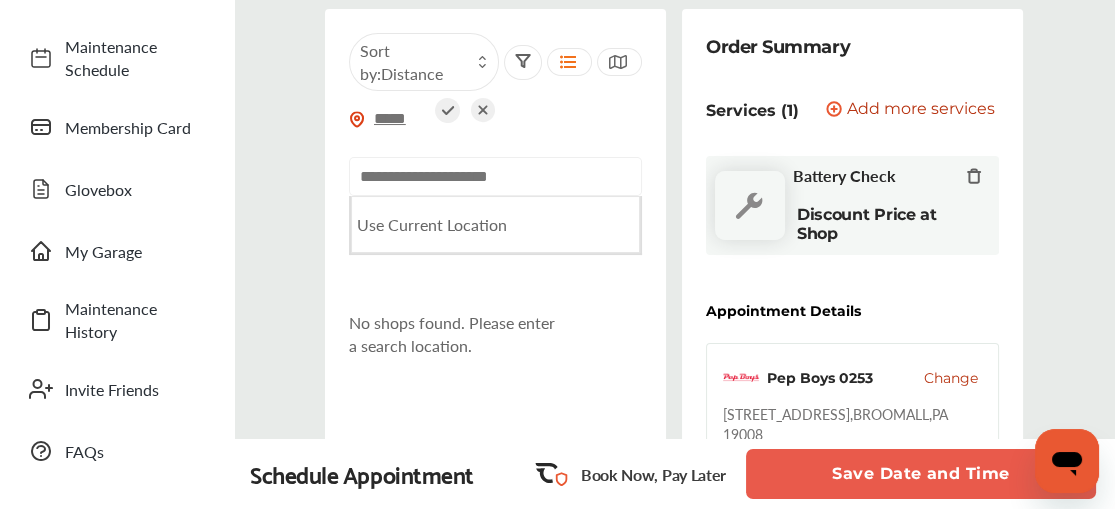 click at bounding box center (495, 176) 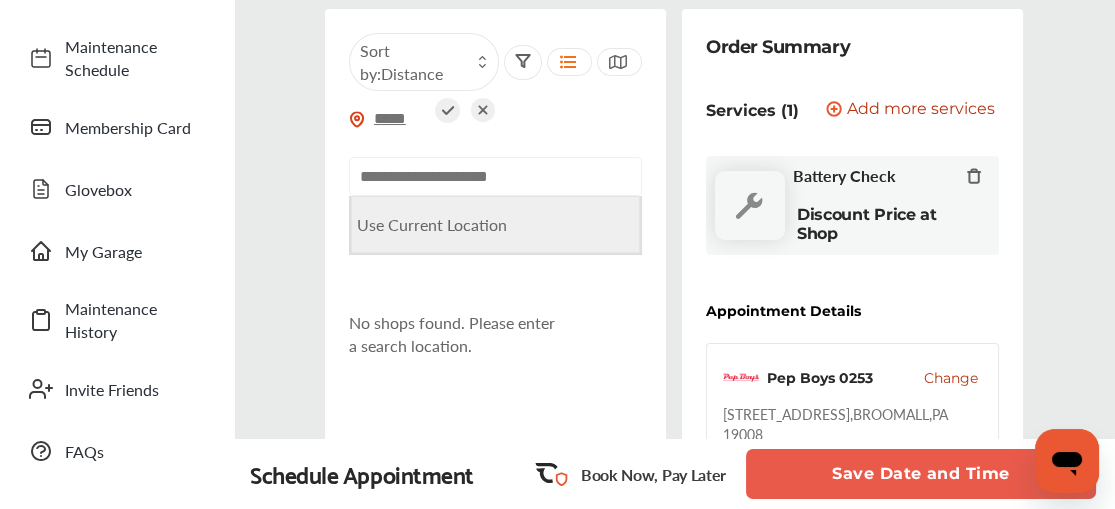 click on "Use Current Location" at bounding box center [495, 224] 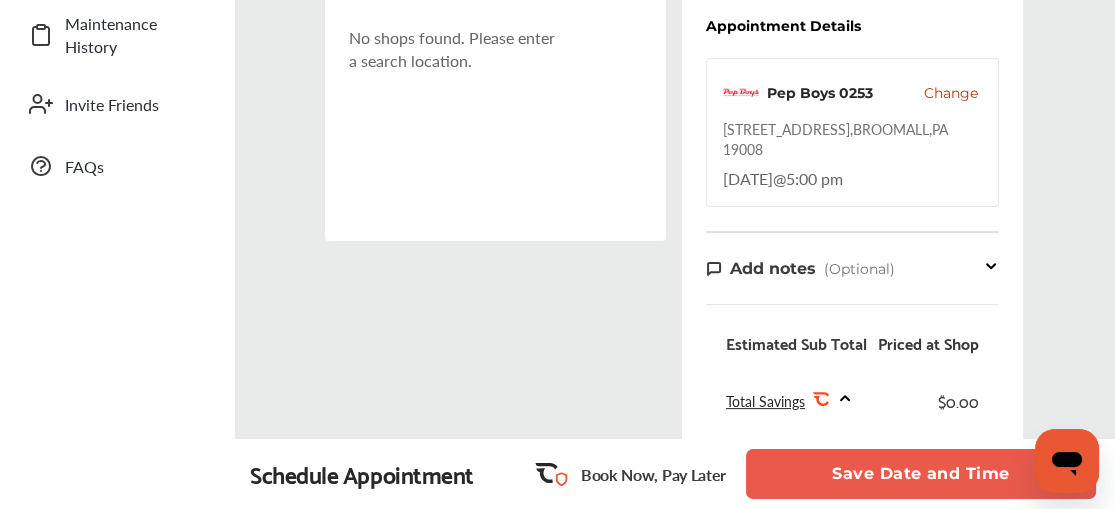 scroll, scrollTop: 523, scrollLeft: 0, axis: vertical 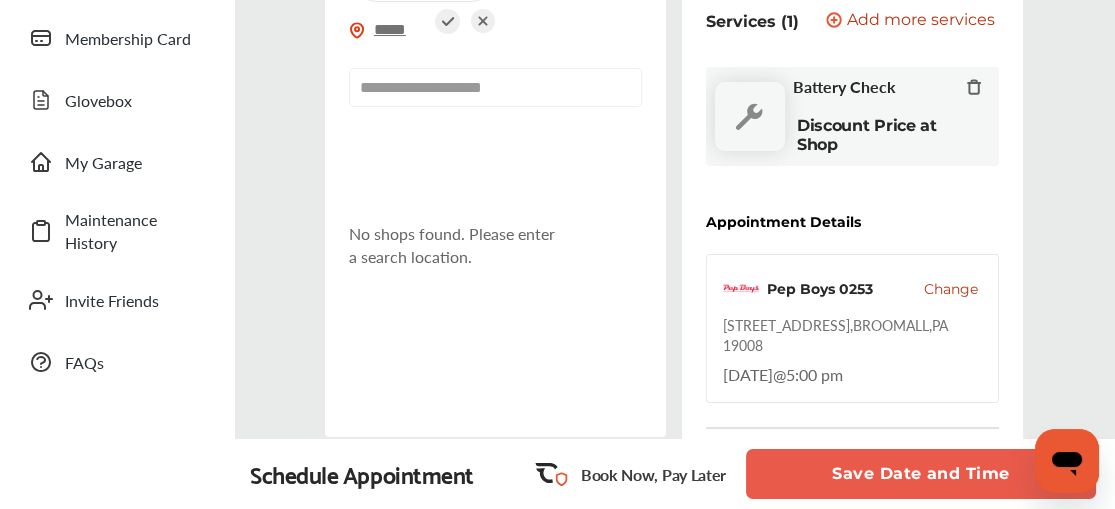 click on "Change" at bounding box center [951, 289] 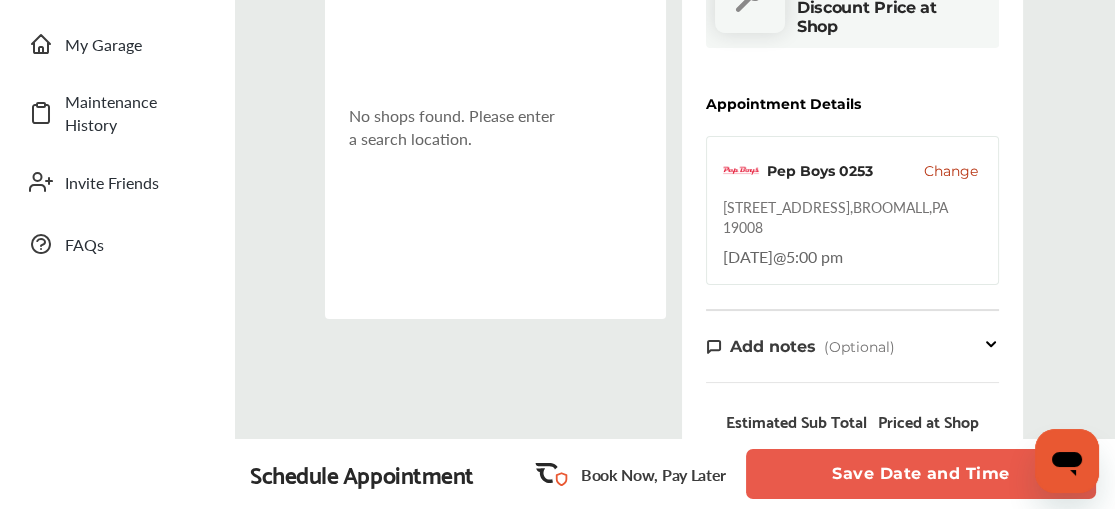 scroll, scrollTop: 433, scrollLeft: 0, axis: vertical 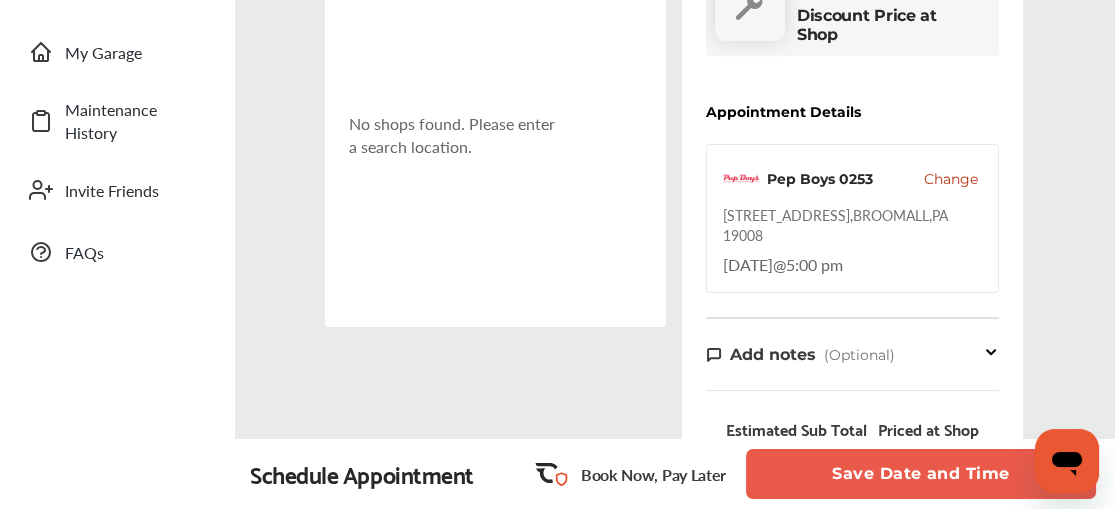 click on "Change" at bounding box center (951, 179) 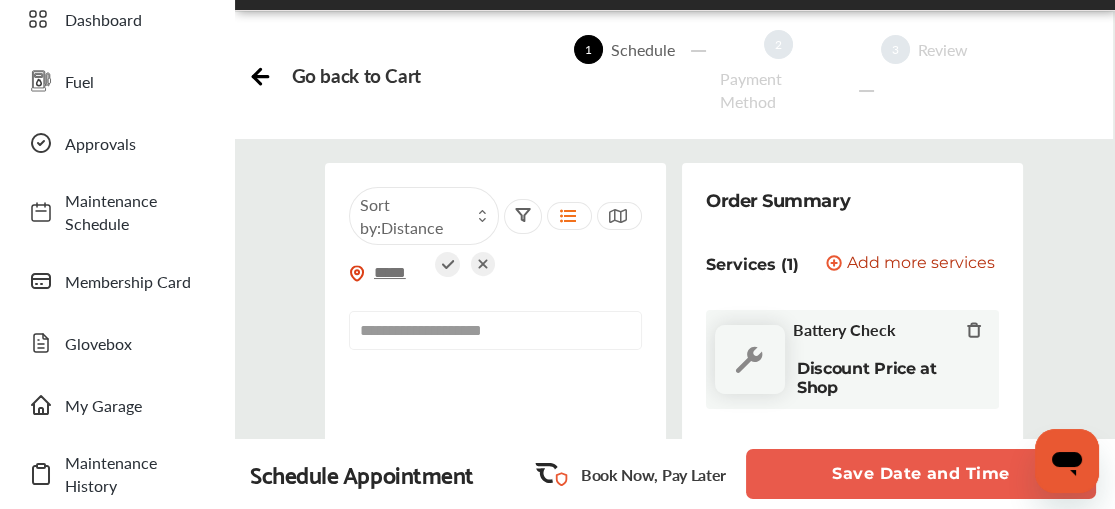 scroll, scrollTop: 0, scrollLeft: 0, axis: both 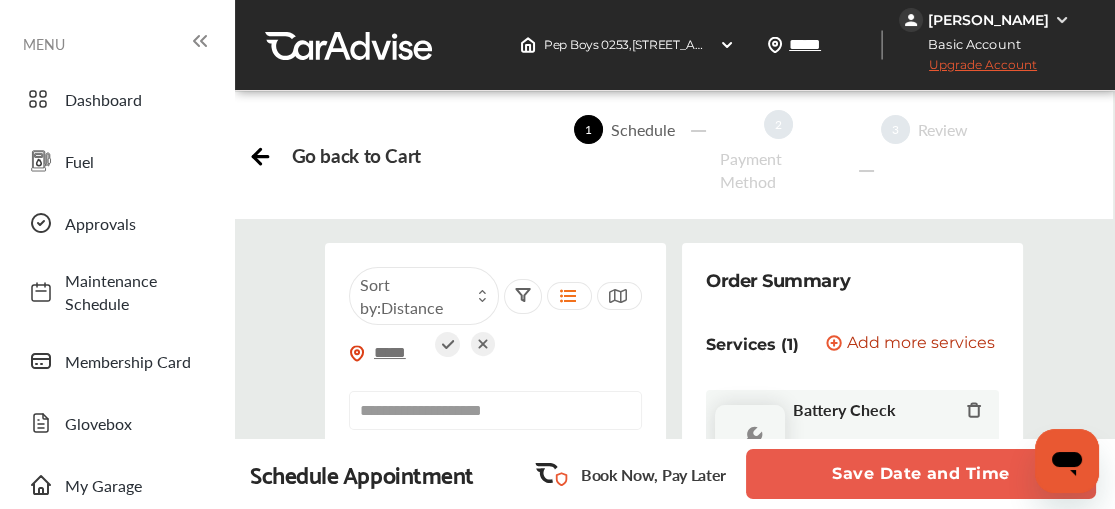 click on "Go back to Cart" at bounding box center (334, 156) 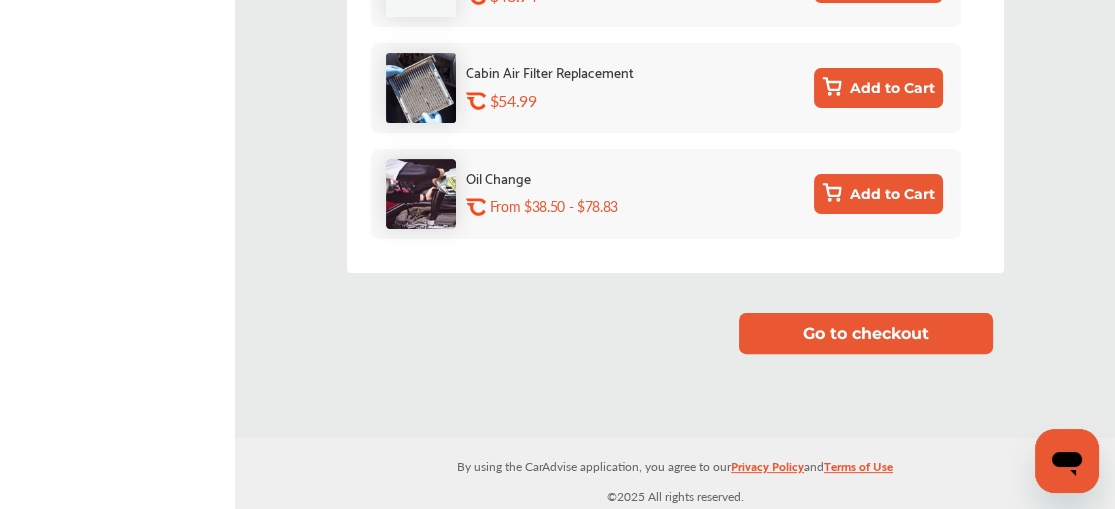 scroll, scrollTop: 838, scrollLeft: 0, axis: vertical 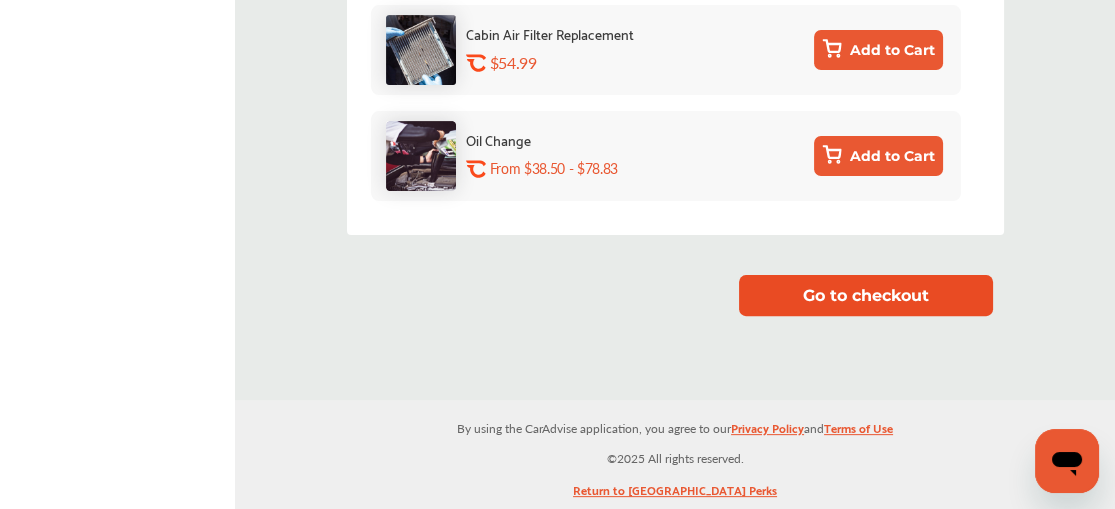 click on "Go to checkout" at bounding box center [866, 295] 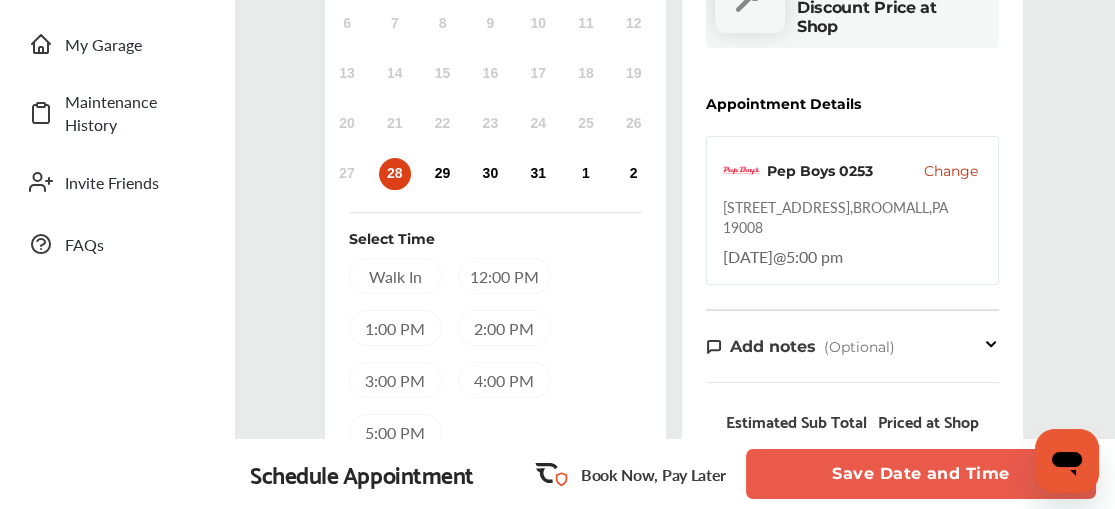 scroll, scrollTop: 454, scrollLeft: 0, axis: vertical 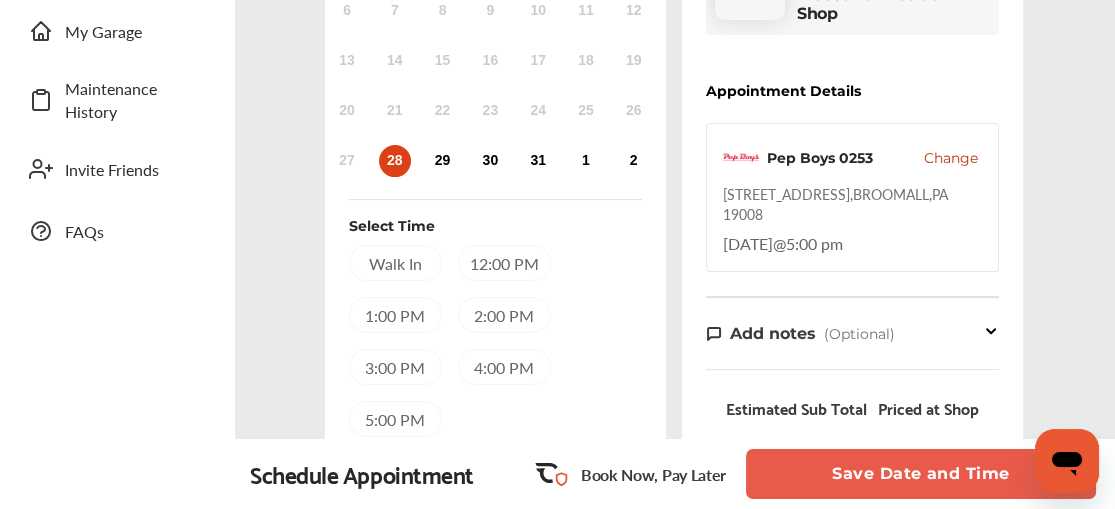 click on "Change" at bounding box center (951, 158) 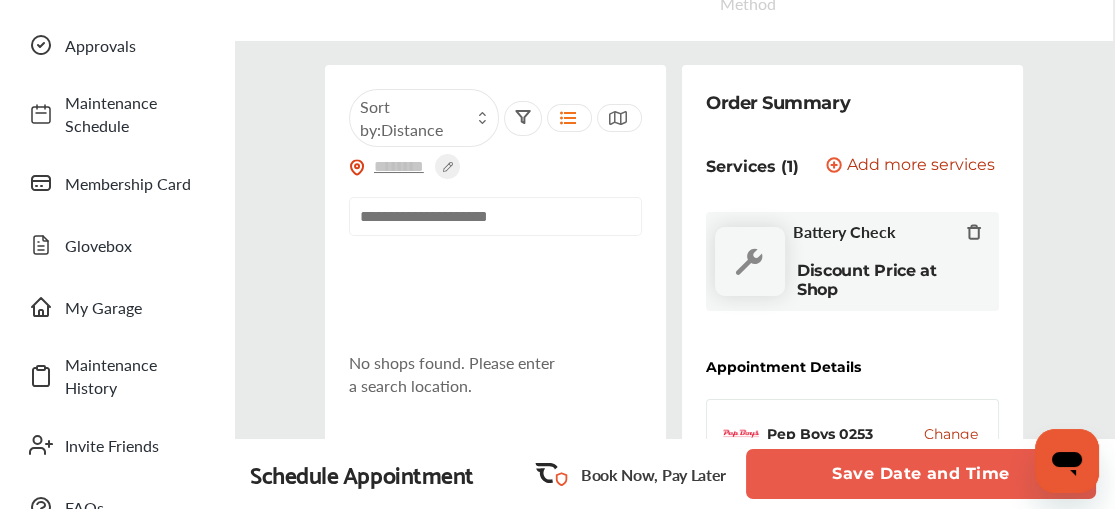 scroll, scrollTop: 152, scrollLeft: 0, axis: vertical 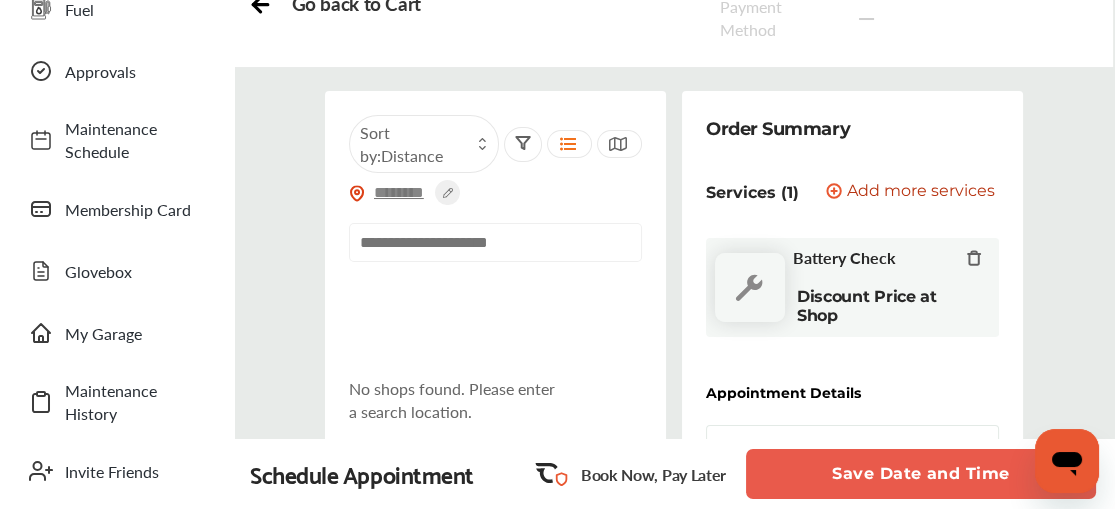click at bounding box center (400, 192) 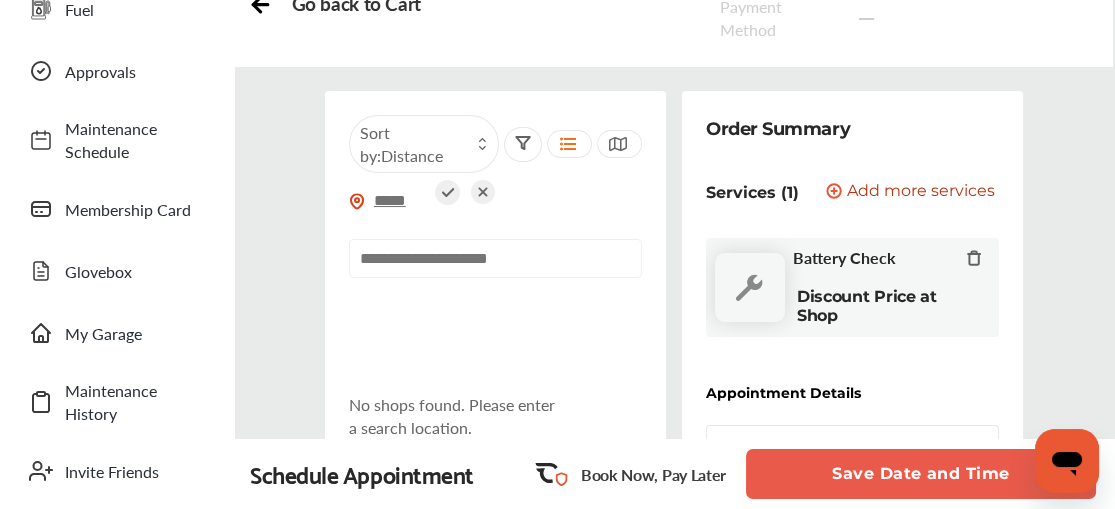 type on "*****" 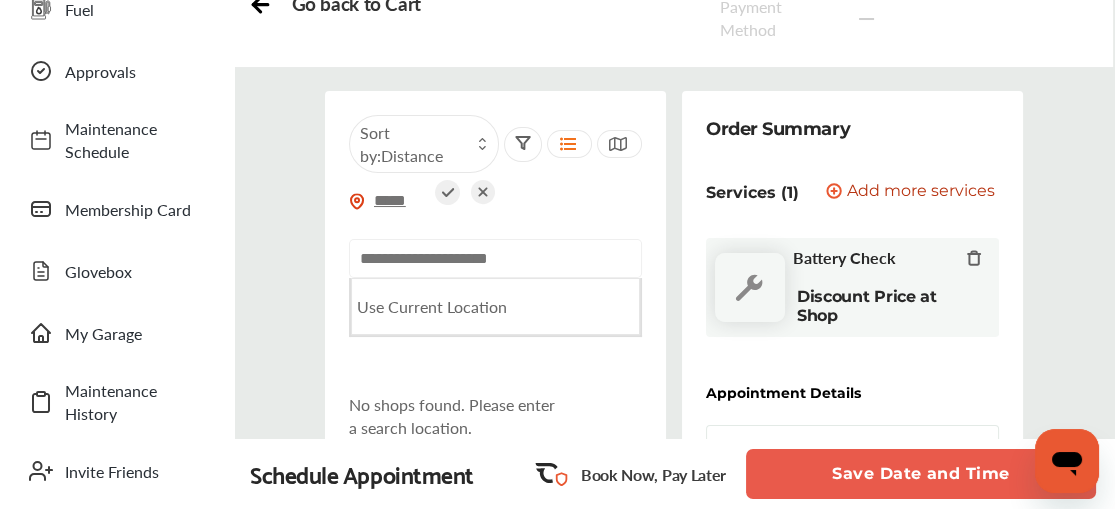 click at bounding box center (495, 258) 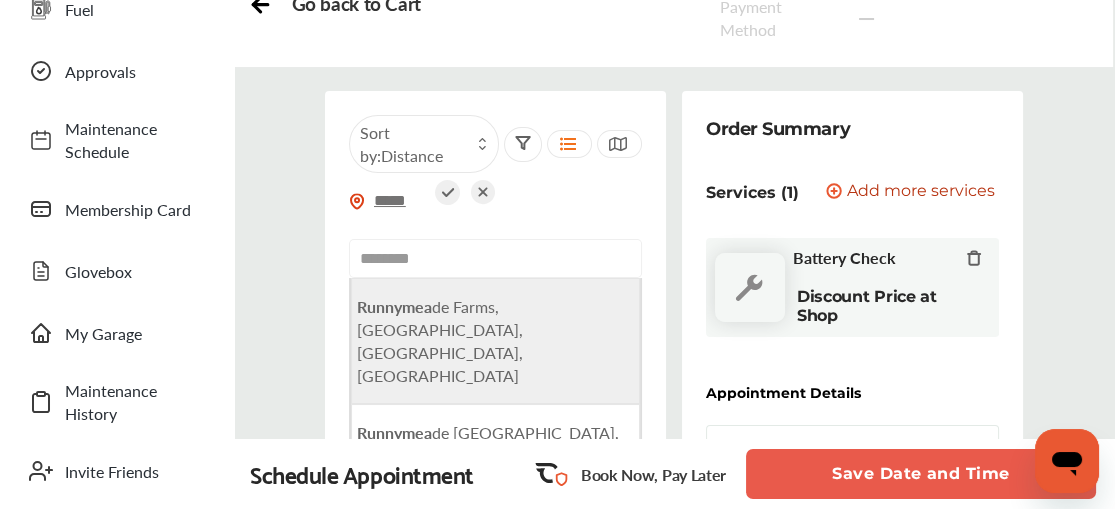 click on "Runnymea de Farms, [GEOGRAPHIC_DATA], [GEOGRAPHIC_DATA], [GEOGRAPHIC_DATA]" at bounding box center (440, 341) 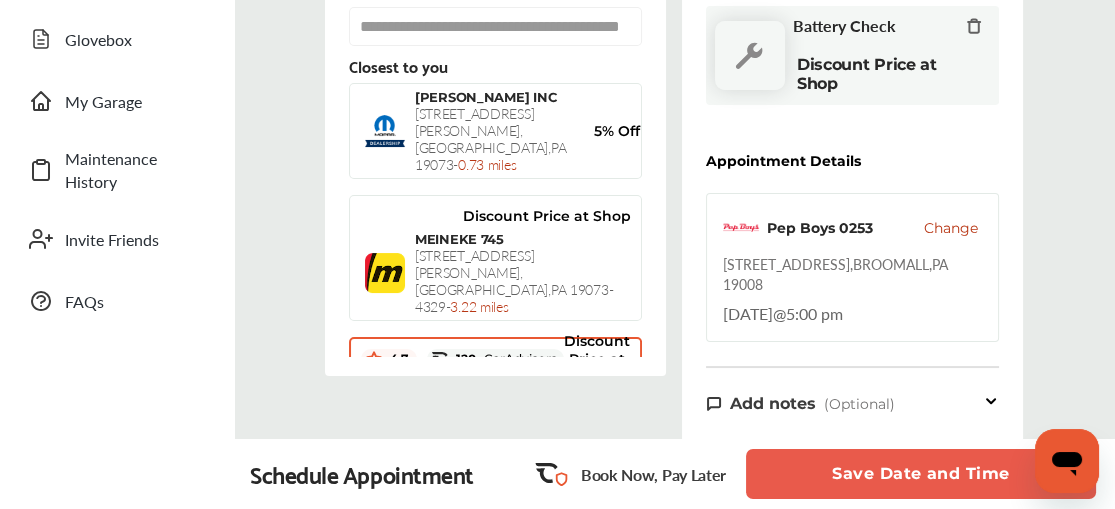 scroll, scrollTop: 386, scrollLeft: 0, axis: vertical 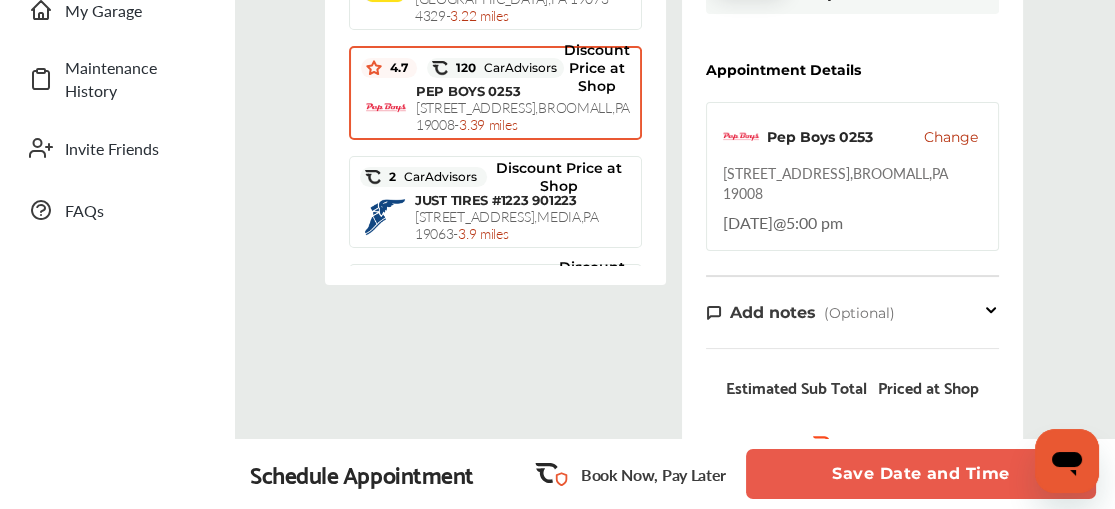 click on "[STREET_ADDRESS]  -  3.39 miles" at bounding box center [523, 115] 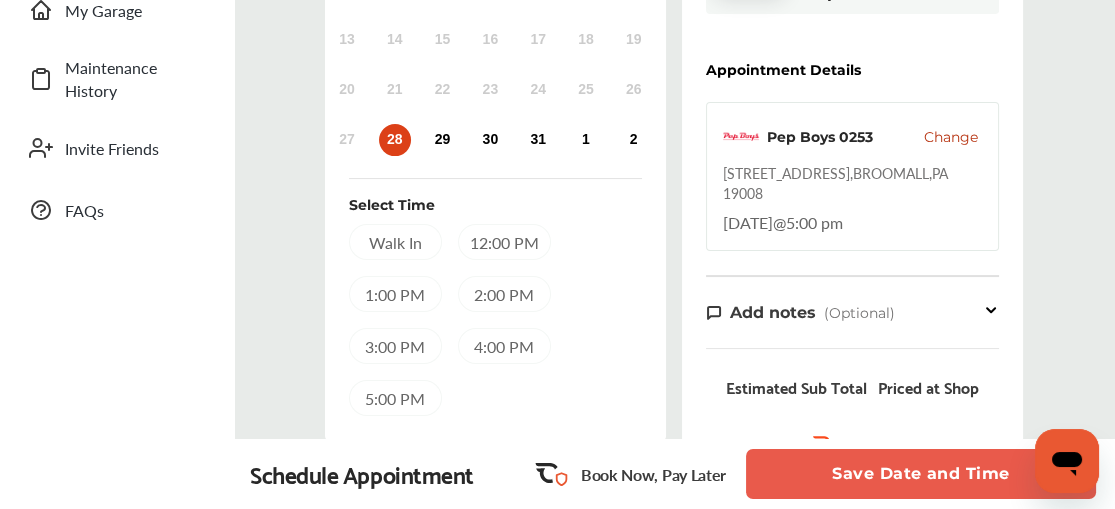 click on "5:00 PM" at bounding box center (395, 398) 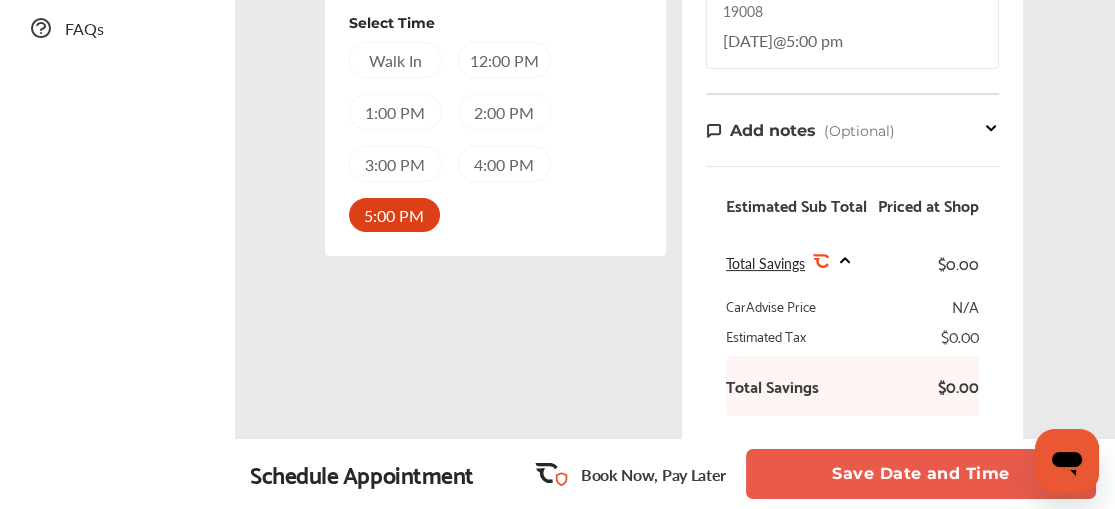 scroll, scrollTop: 665, scrollLeft: 0, axis: vertical 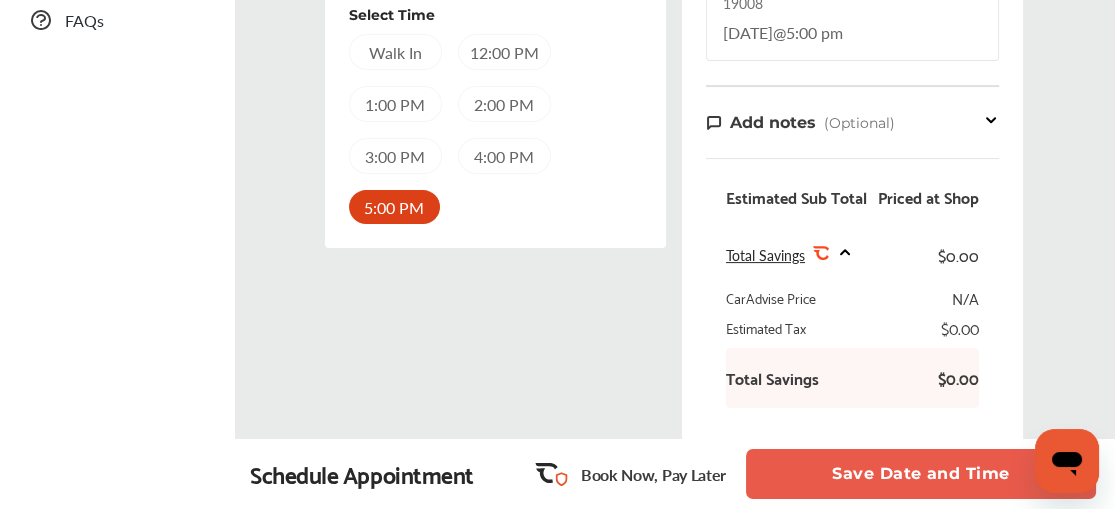 click on "Save Date and Time" at bounding box center (921, 474) 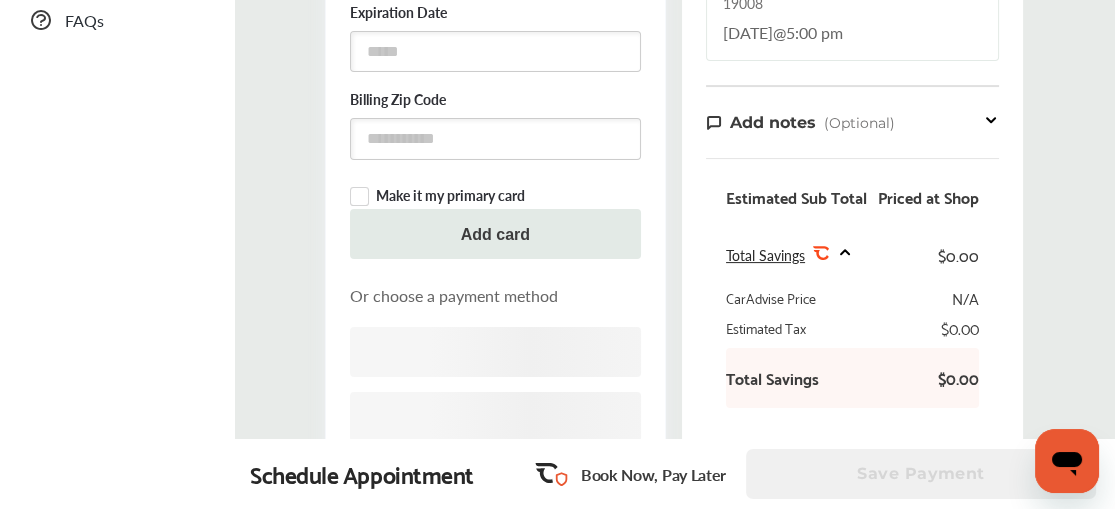 scroll, scrollTop: 0, scrollLeft: 0, axis: both 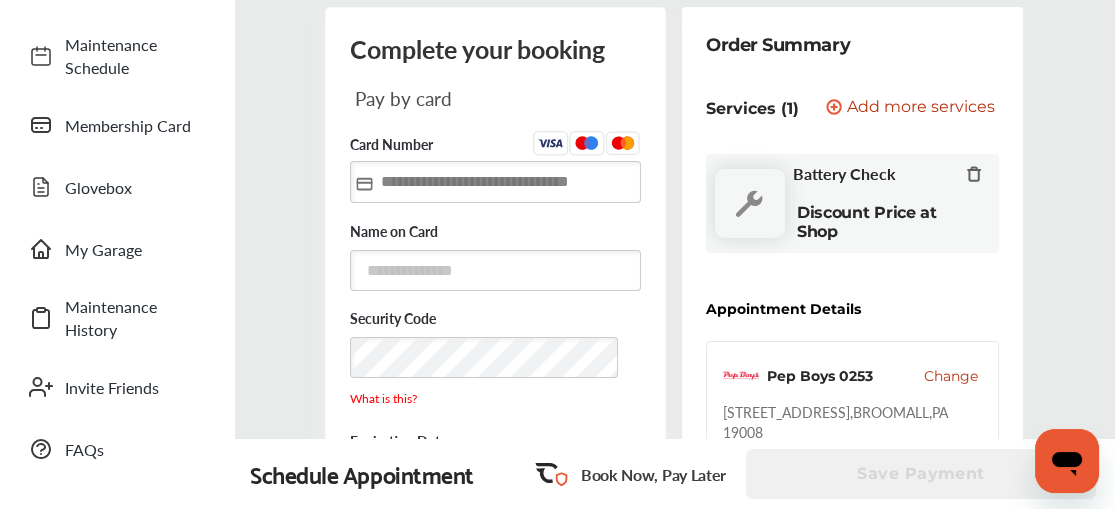 click at bounding box center (495, 181) 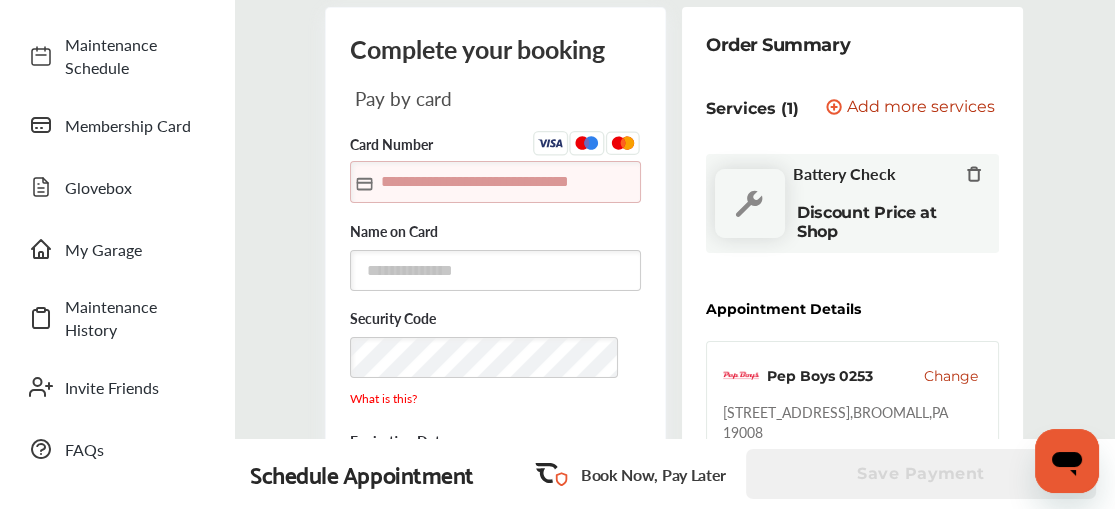 type on "**********" 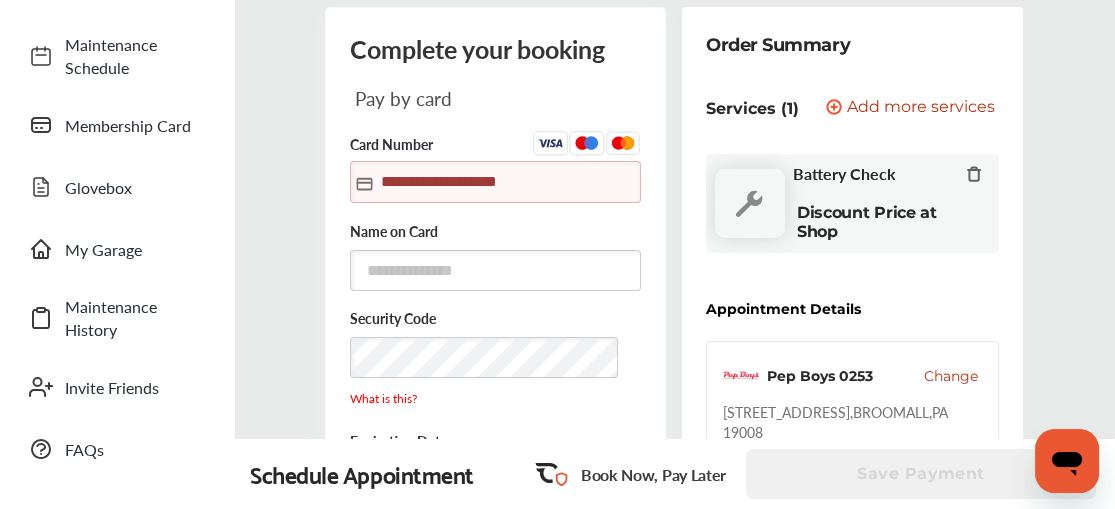 type on "*****" 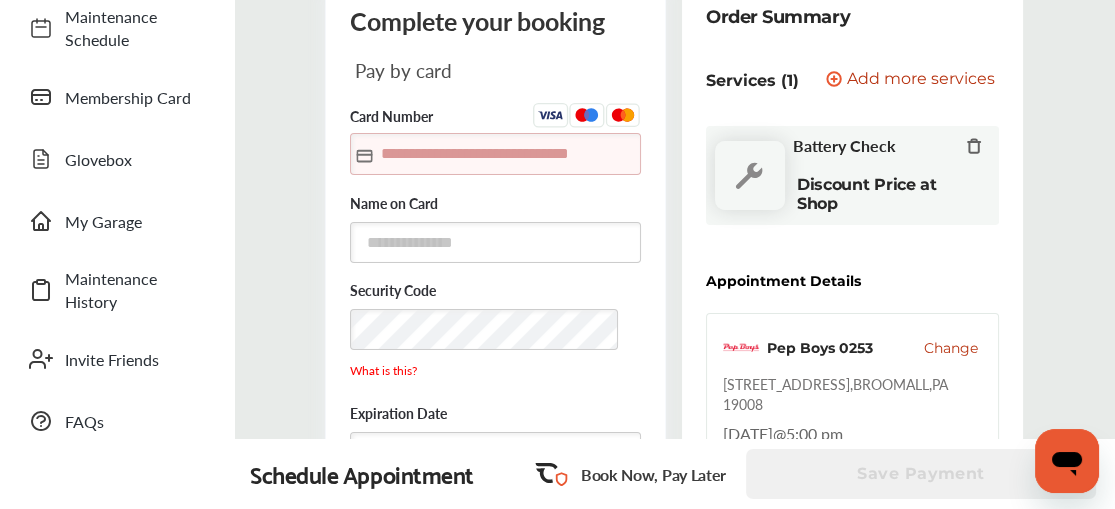 scroll, scrollTop: 256, scrollLeft: 0, axis: vertical 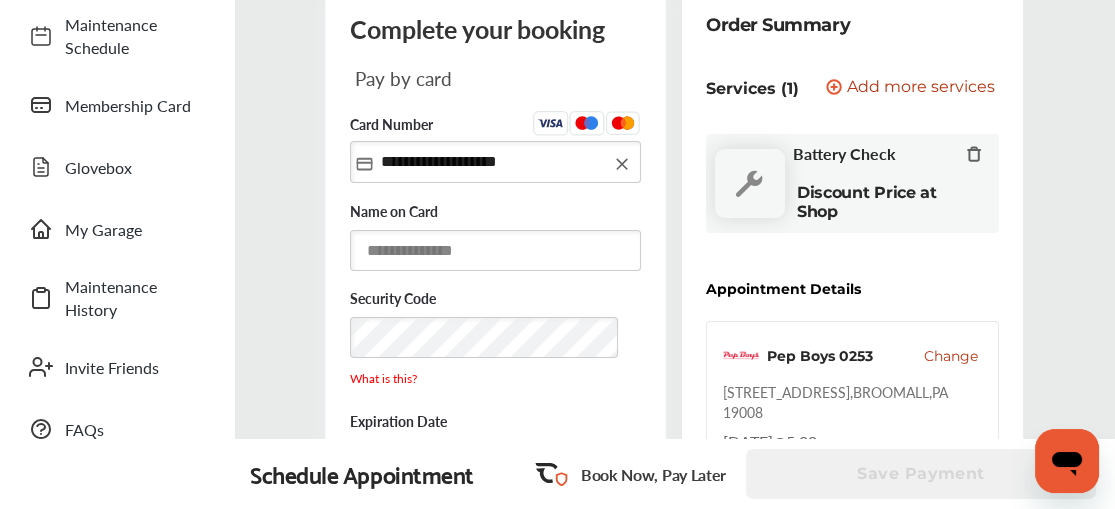 type on "**********" 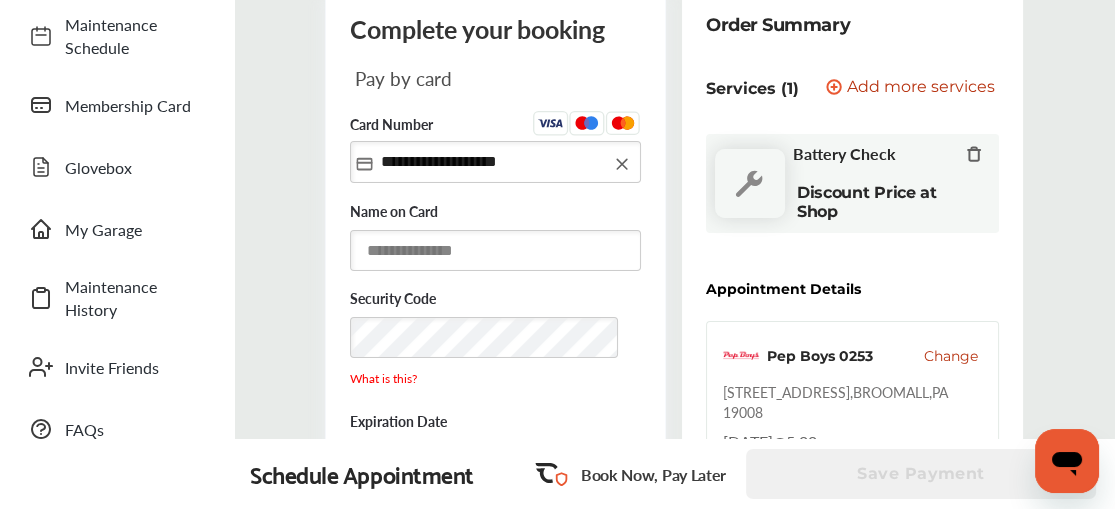 click at bounding box center [496, 250] 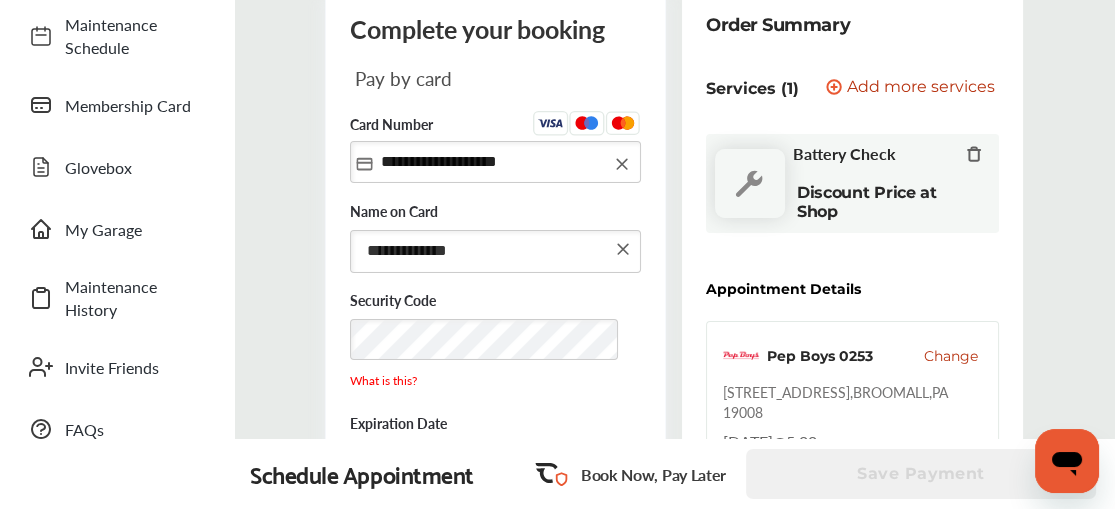 type on "**********" 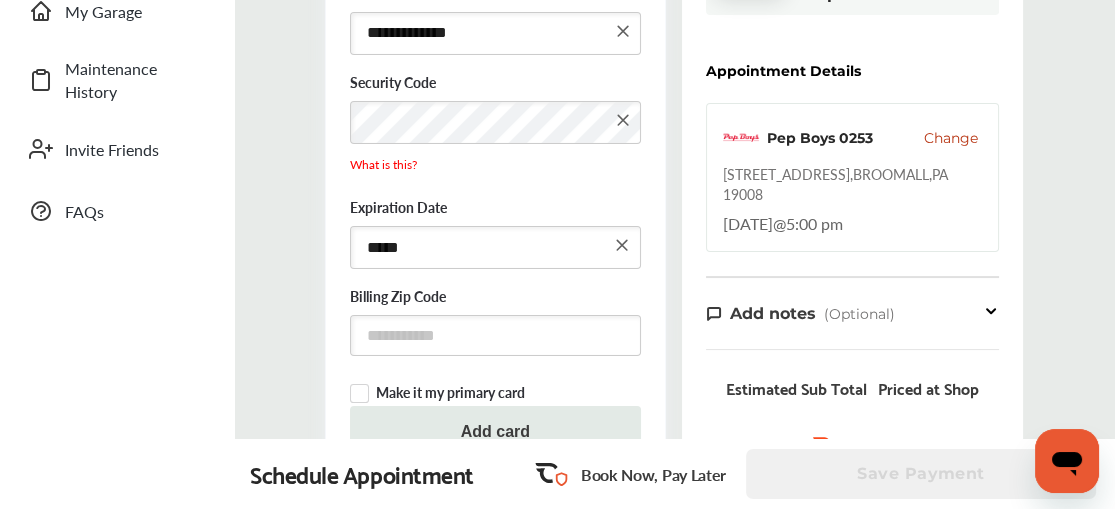 scroll, scrollTop: 487, scrollLeft: 0, axis: vertical 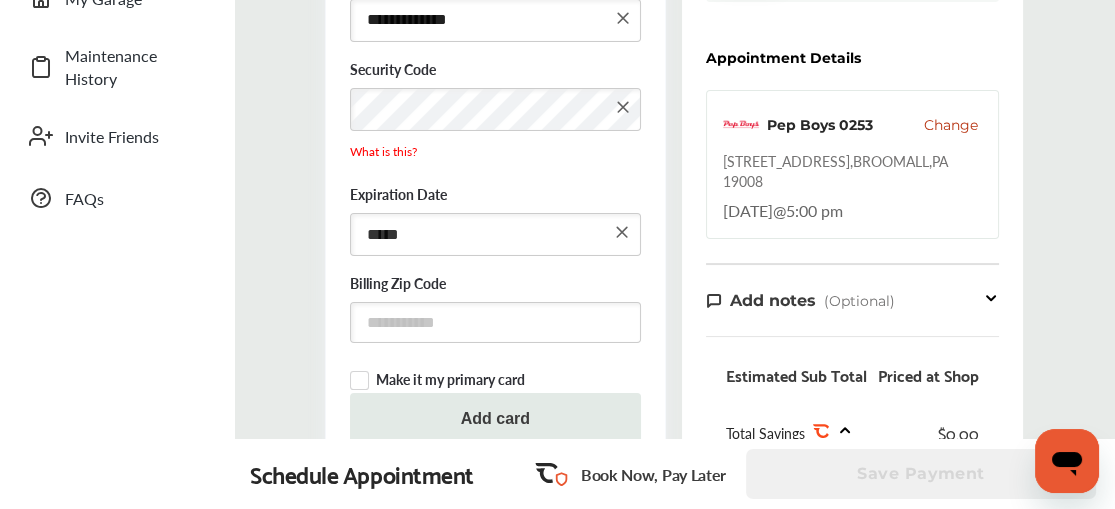 drag, startPoint x: 421, startPoint y: 236, endPoint x: 333, endPoint y: 227, distance: 88.45903 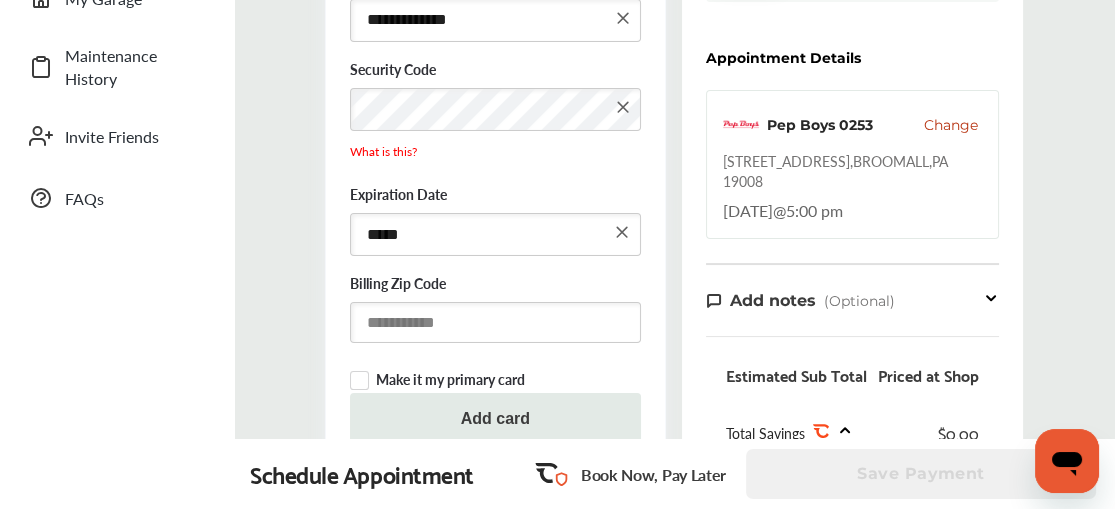 click at bounding box center (495, 322) 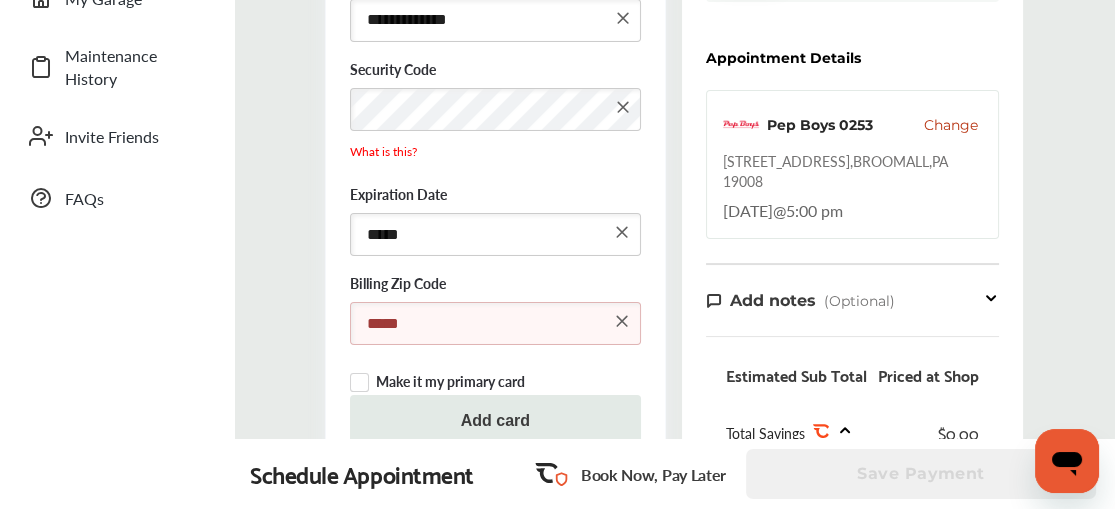 drag, startPoint x: 427, startPoint y: 327, endPoint x: 299, endPoint y: 317, distance: 128.39003 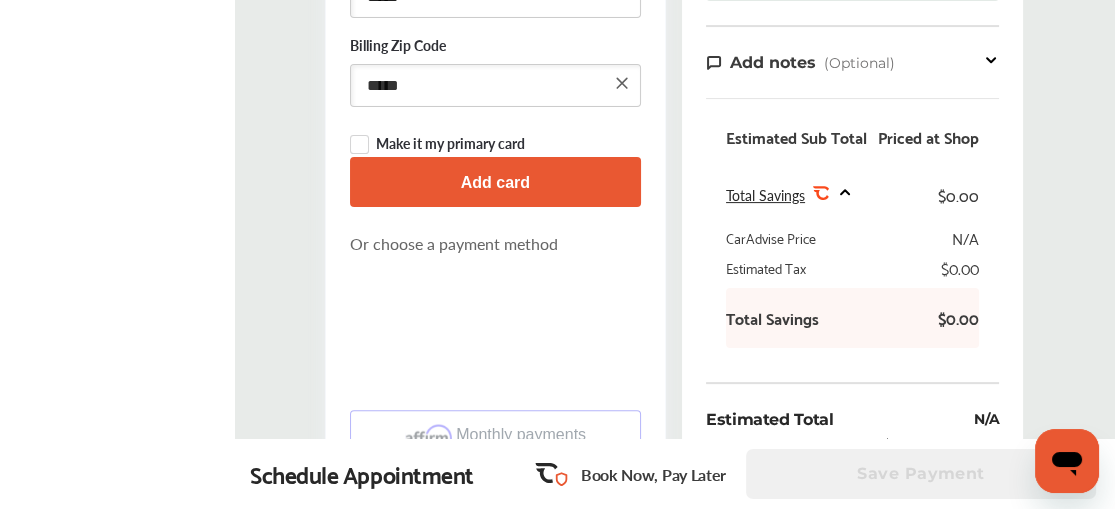 scroll, scrollTop: 733, scrollLeft: 0, axis: vertical 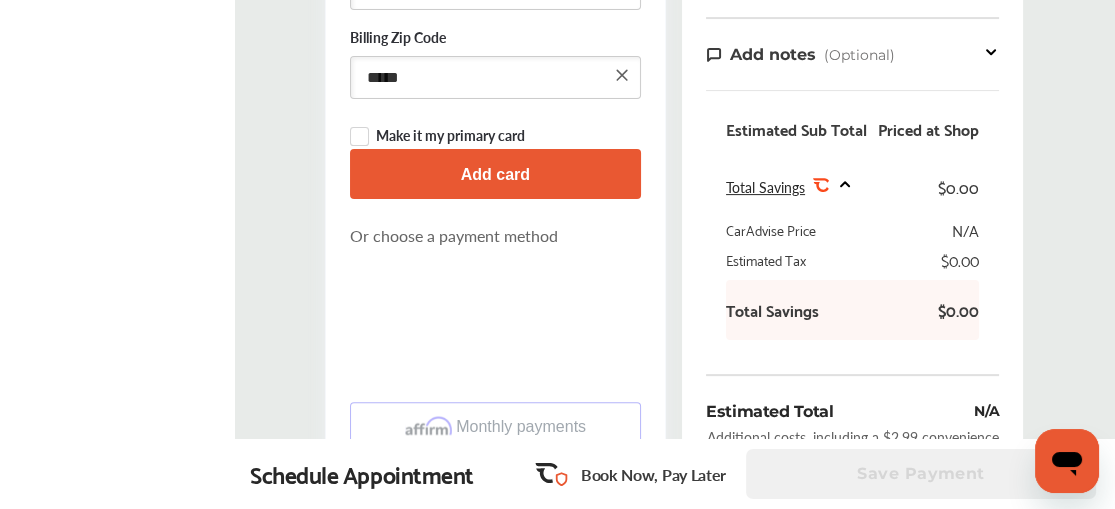 type on "*****" 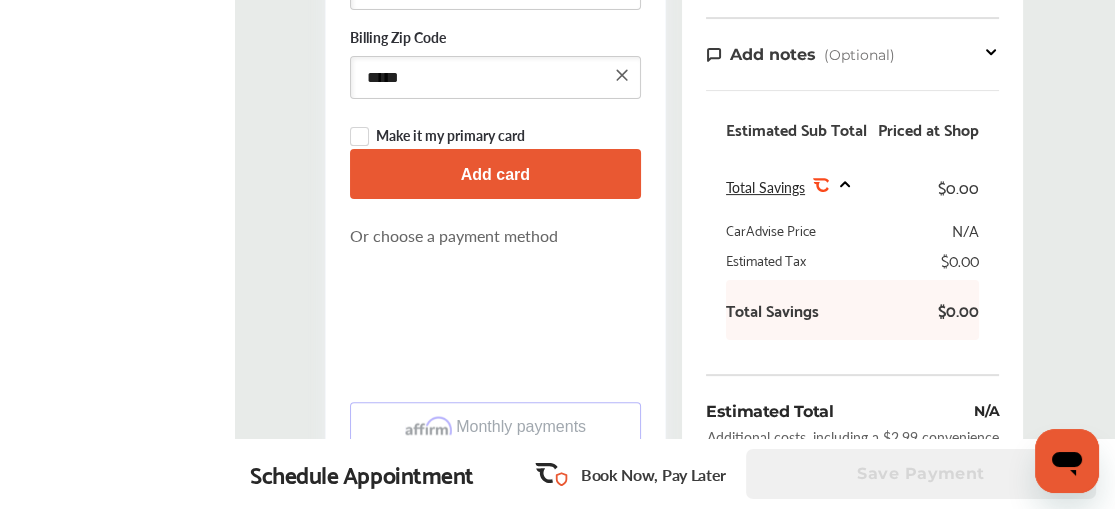 click on "Monthly payments Starting at $160/mo for up to 4 months" at bounding box center (495, 373) 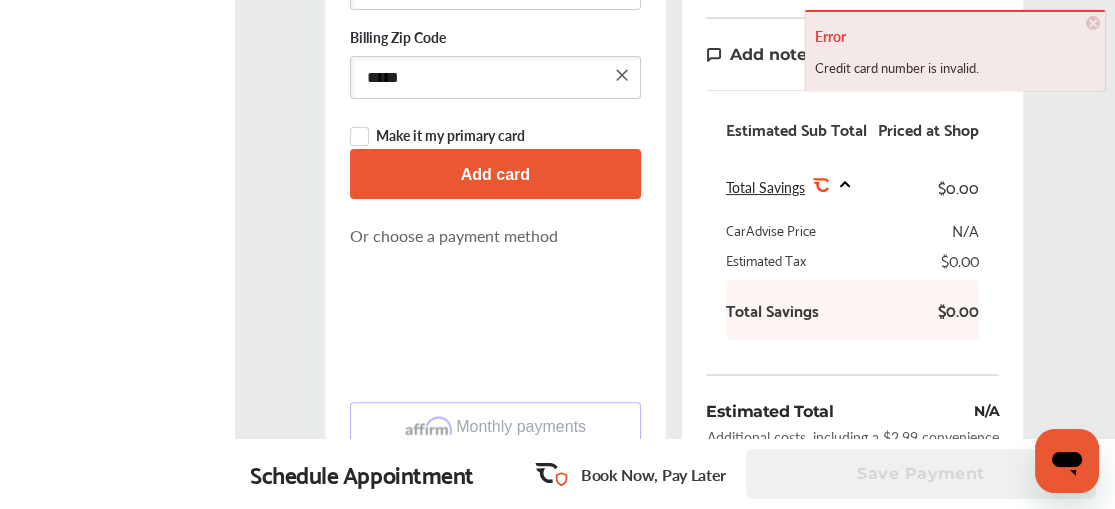 click on "Monthly payments Starting at $160/mo for up to 4 months" at bounding box center [495, 373] 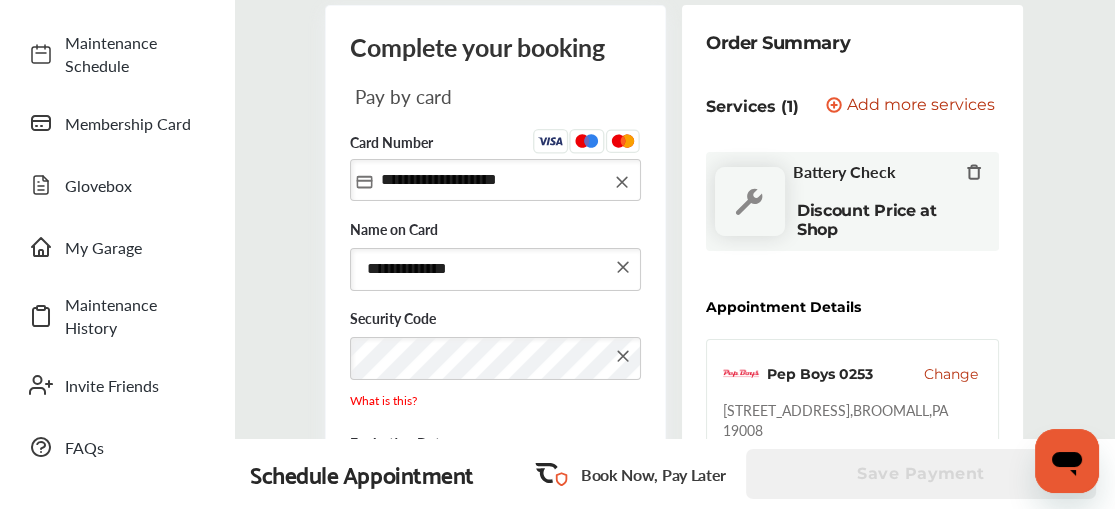 scroll, scrollTop: 235, scrollLeft: 0, axis: vertical 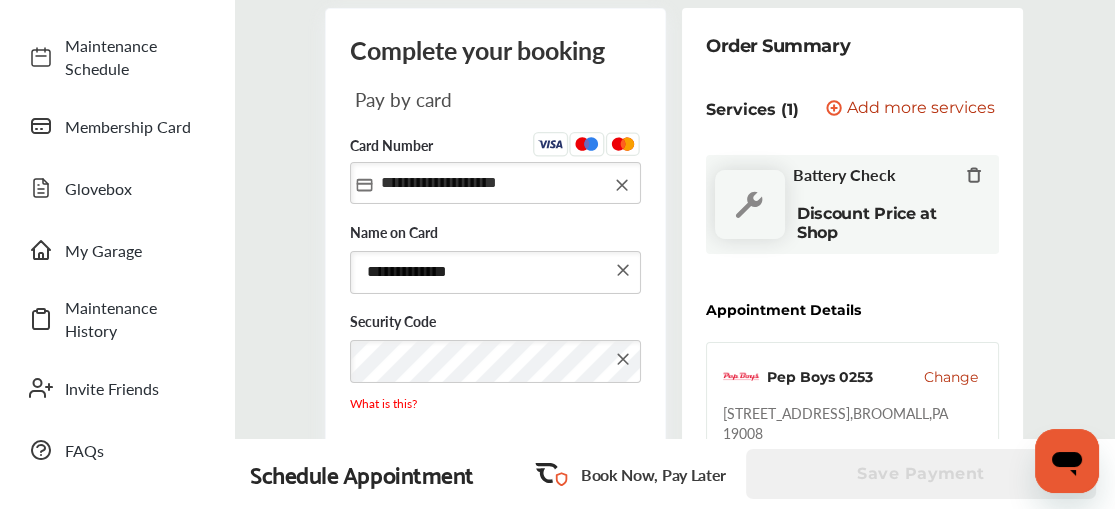 click on "**********" at bounding box center [495, 182] 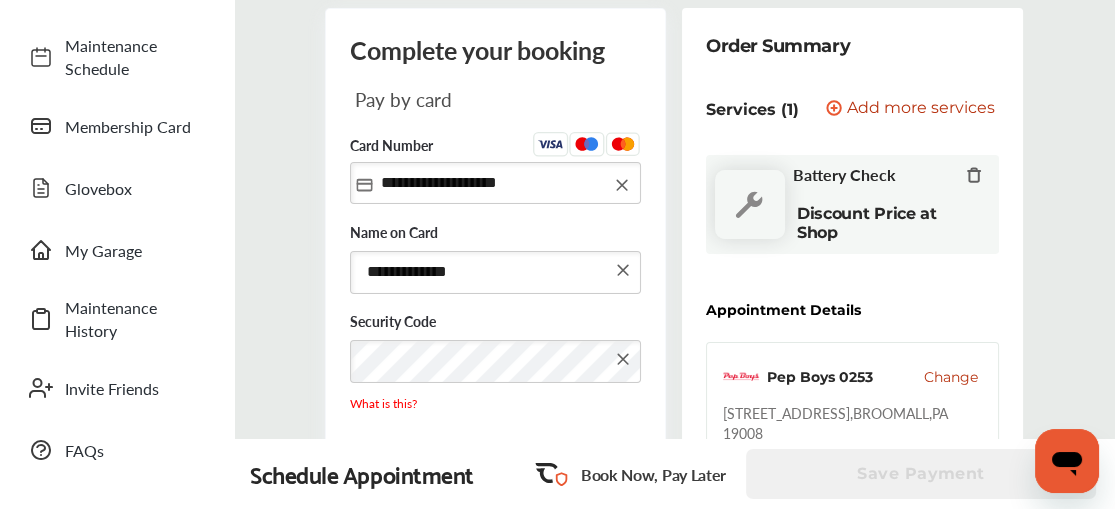type on "**********" 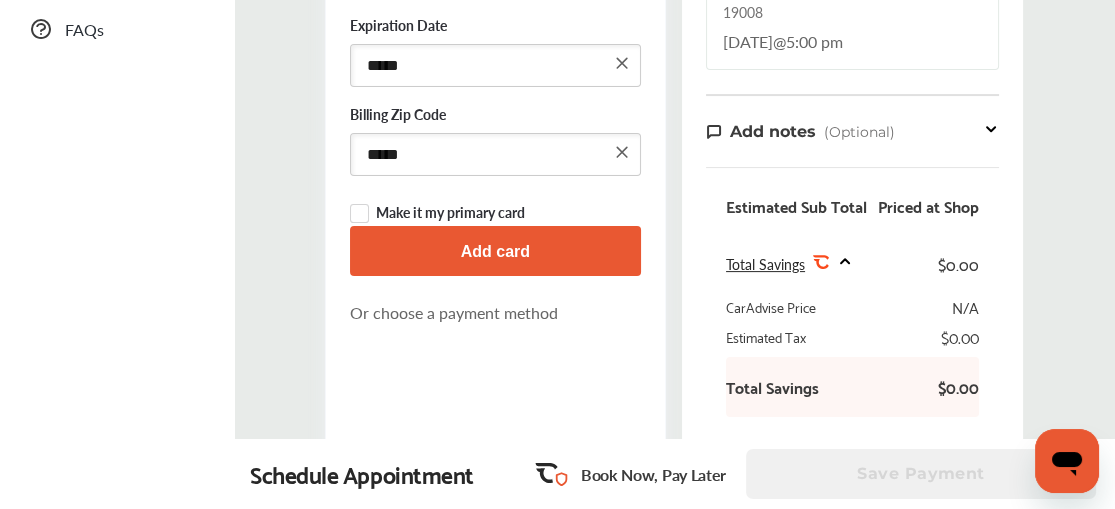scroll, scrollTop: 675, scrollLeft: 0, axis: vertical 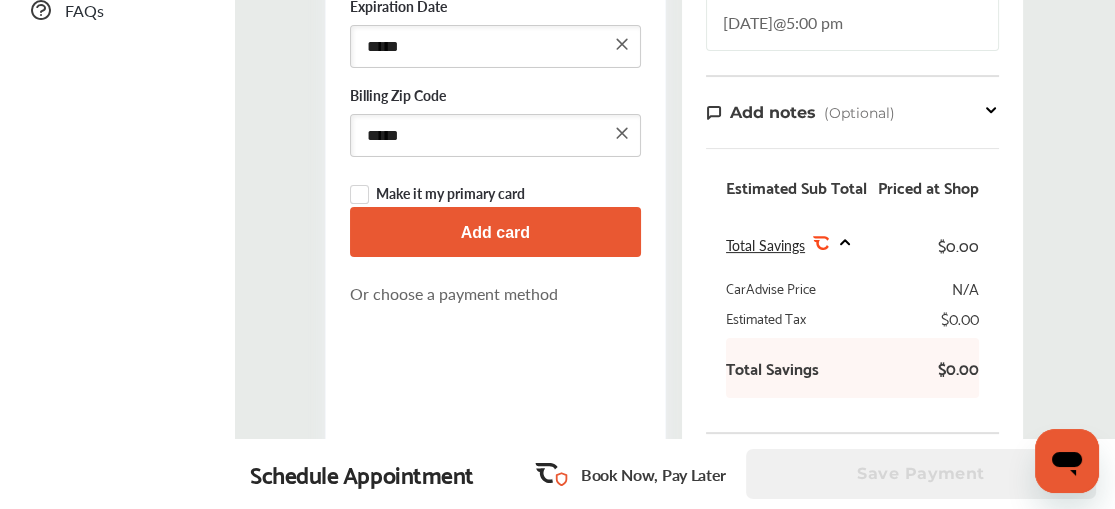 click on "Add card" at bounding box center (495, 232) 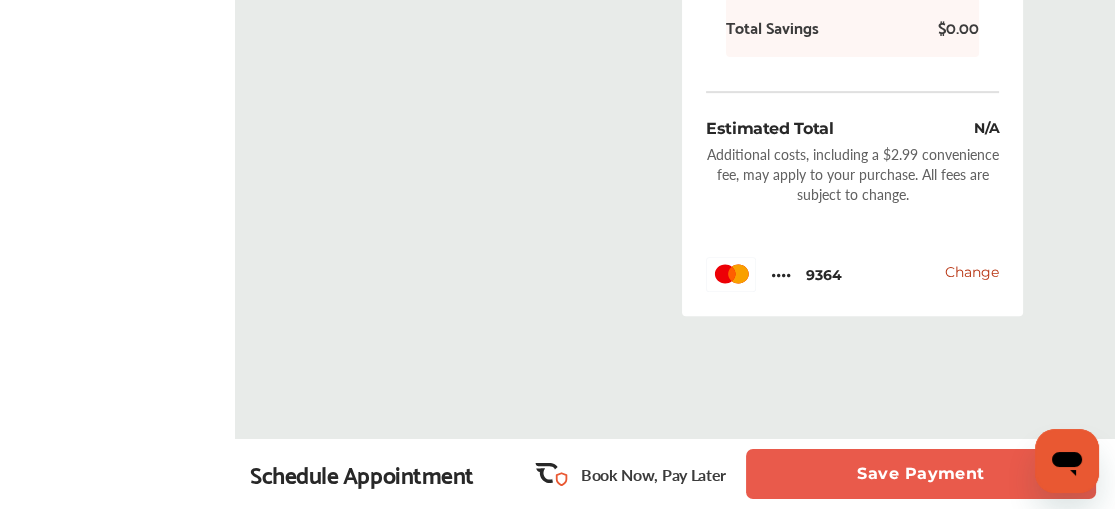 scroll, scrollTop: 1075, scrollLeft: 0, axis: vertical 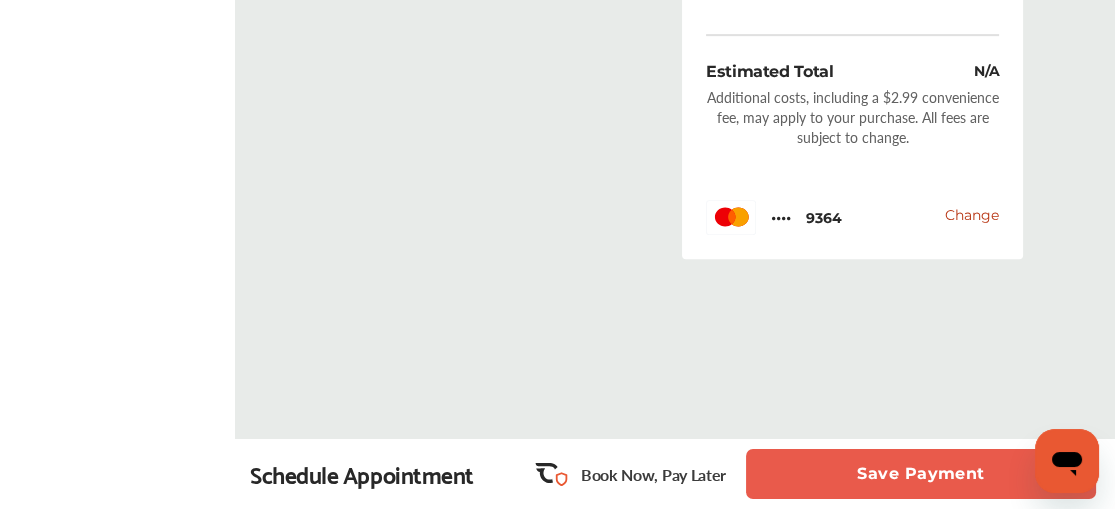 click on "Save Payment" at bounding box center [921, 474] 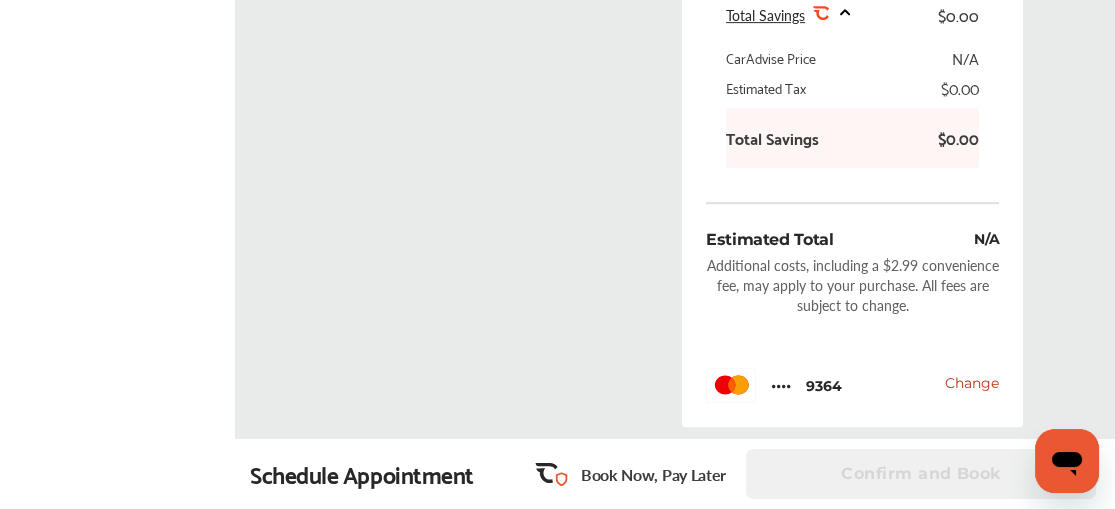 scroll, scrollTop: 0, scrollLeft: 0, axis: both 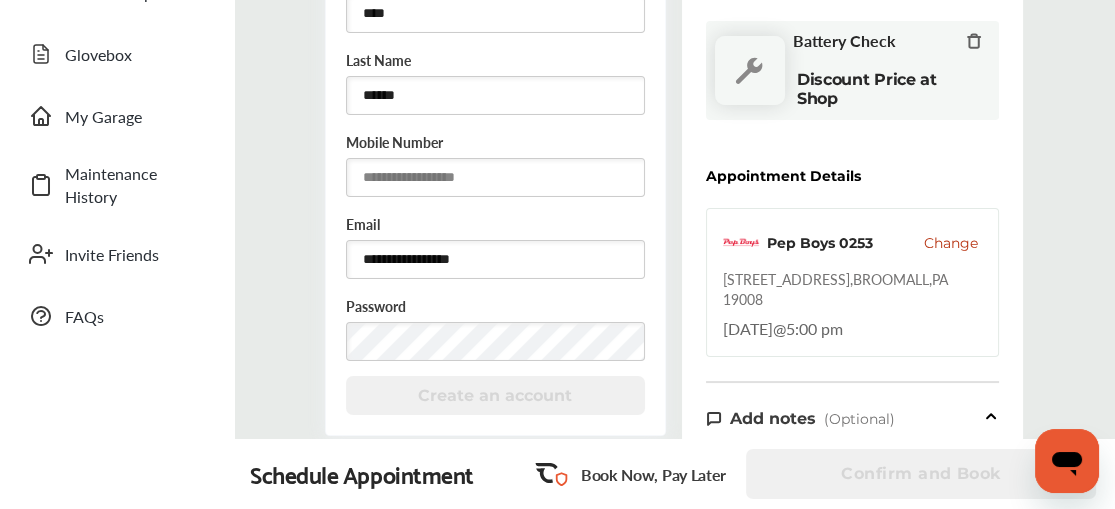 click at bounding box center (495, 177) 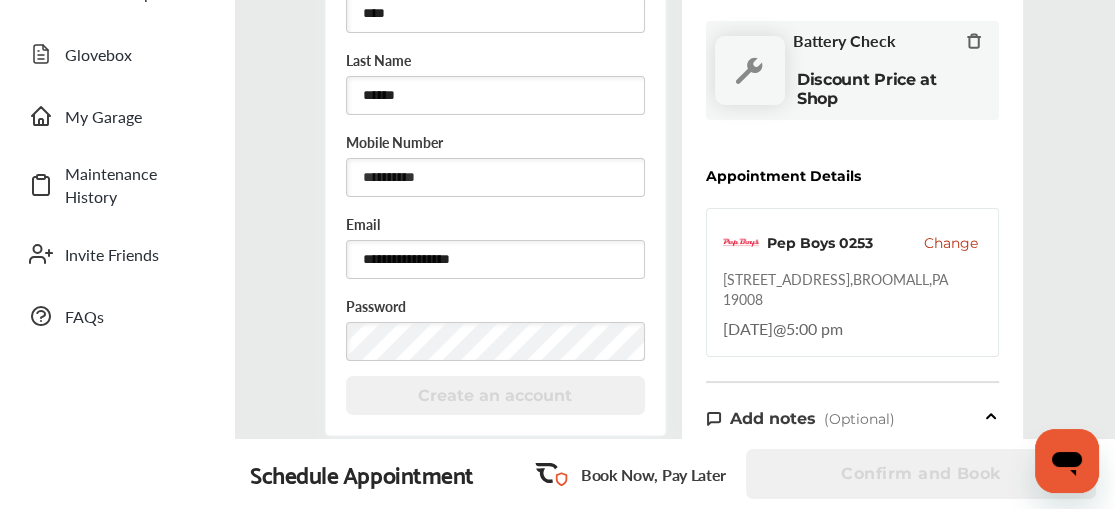 type on "**********" 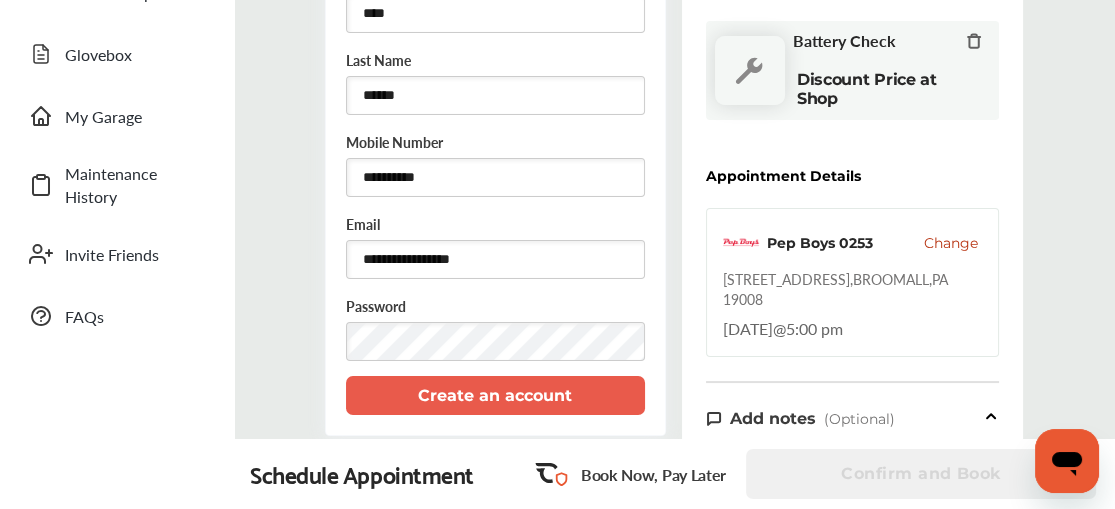 click on "Create an account" at bounding box center (495, 395) 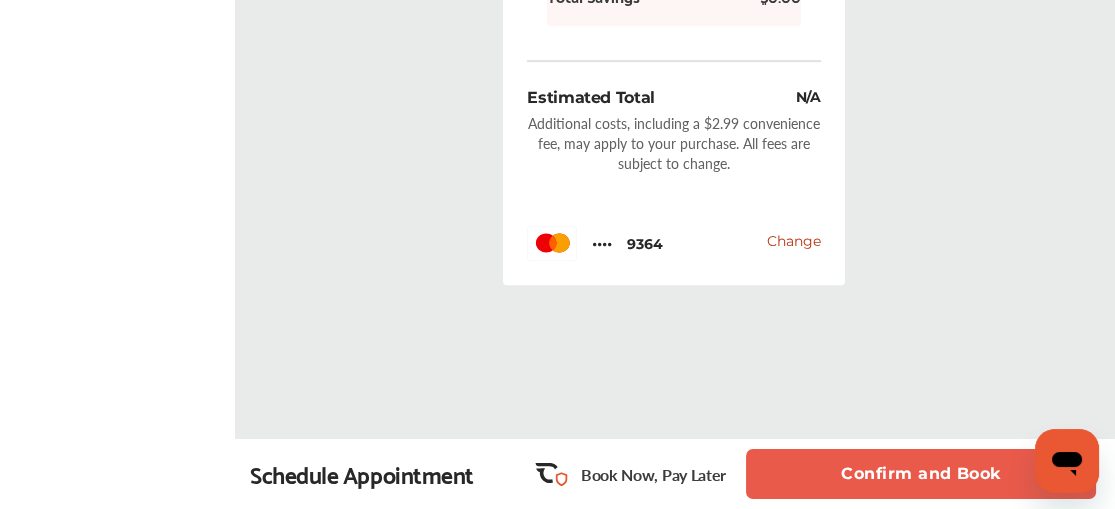 scroll, scrollTop: 1246, scrollLeft: 0, axis: vertical 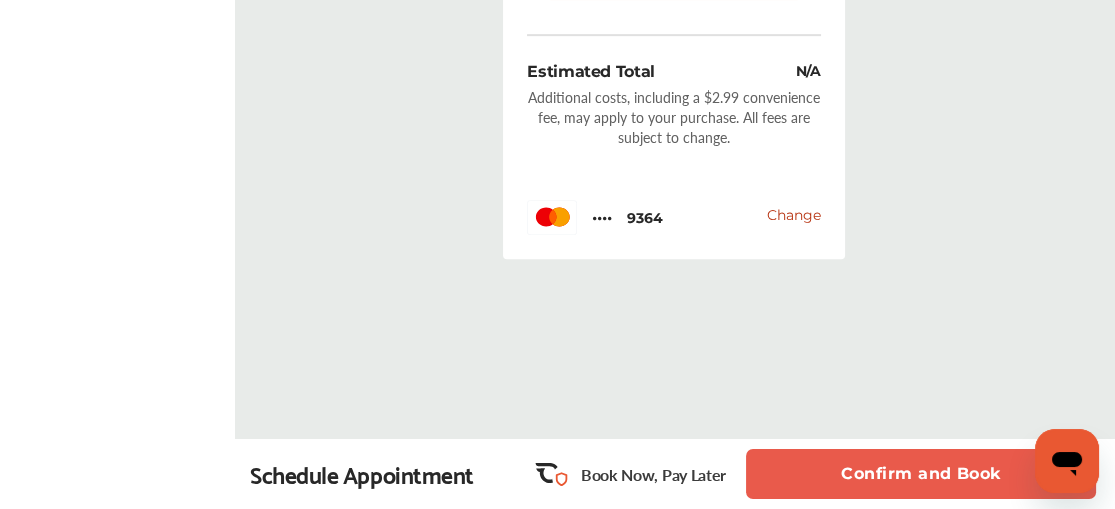 click on "Confirm and Book" at bounding box center (921, 474) 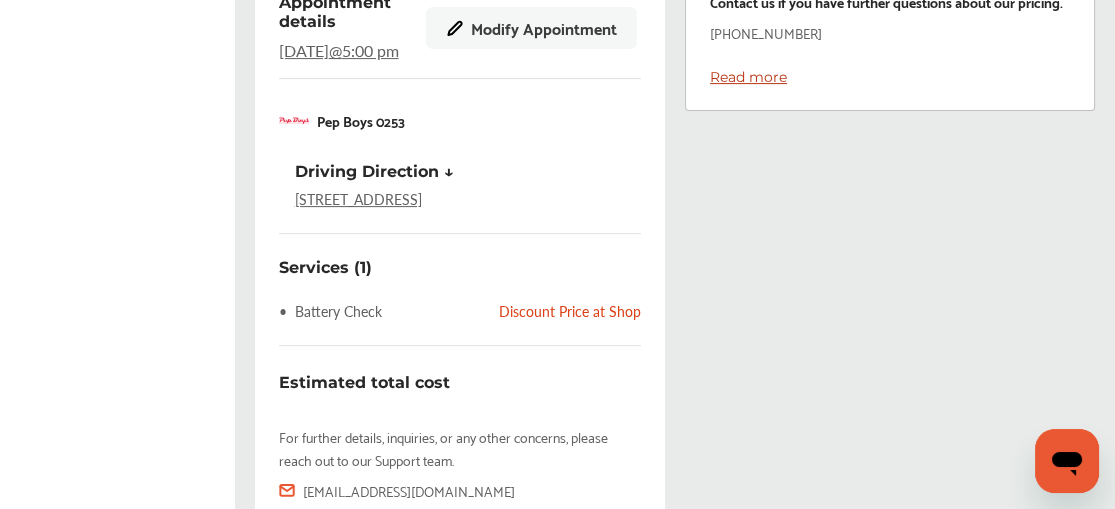scroll, scrollTop: 752, scrollLeft: 0, axis: vertical 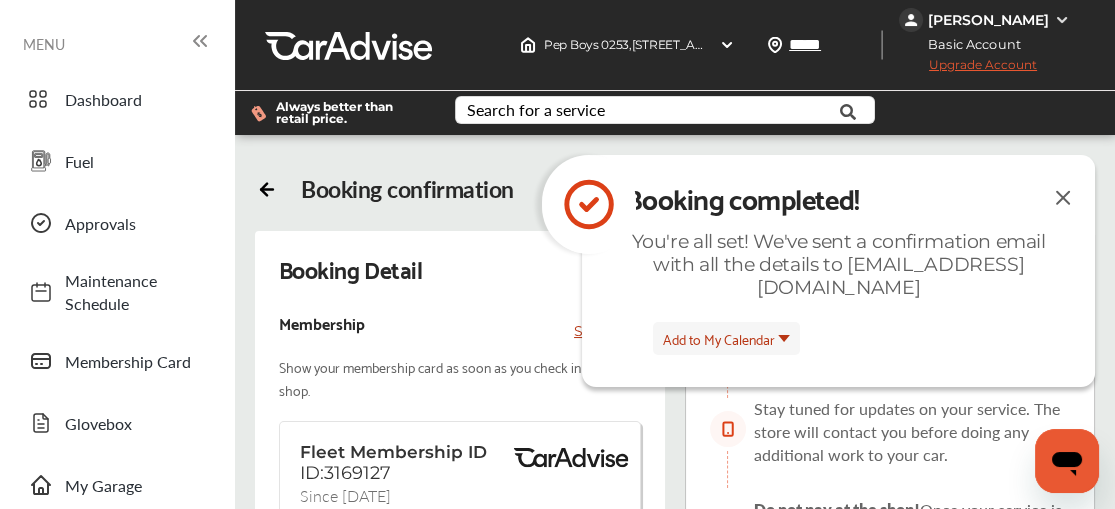 click at bounding box center [1063, 197] 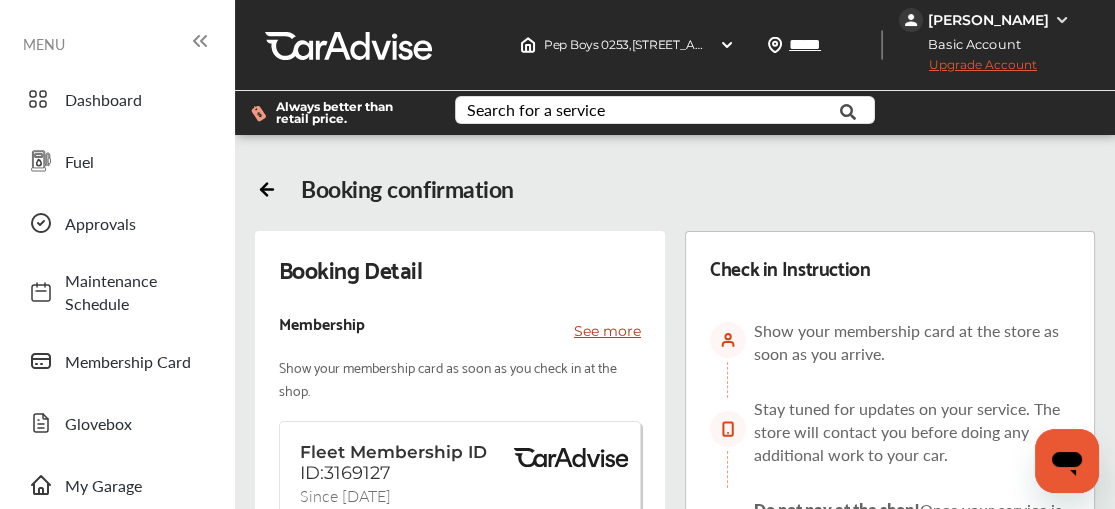 click at bounding box center (1062, 20) 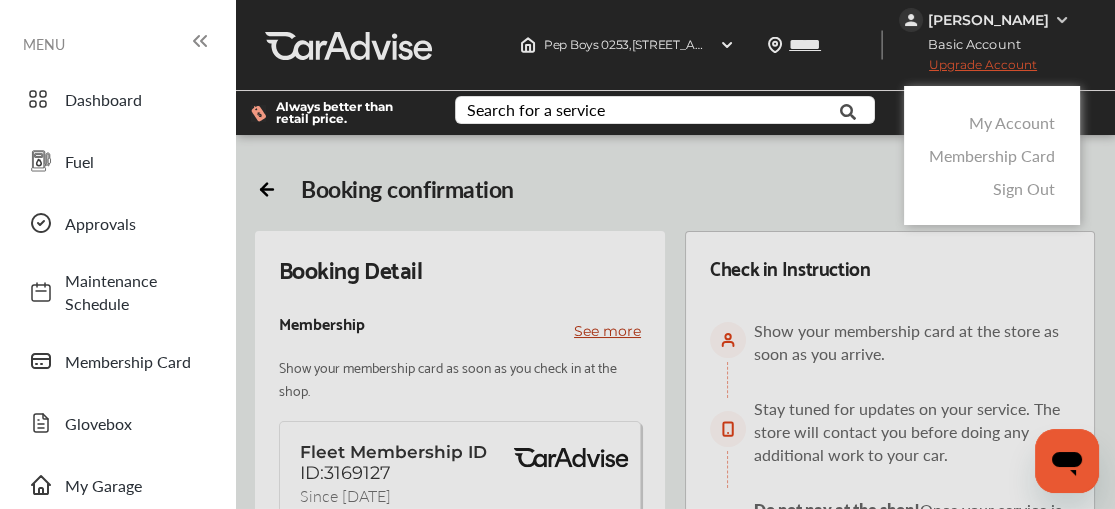 click on "Membership Card" at bounding box center [992, 155] 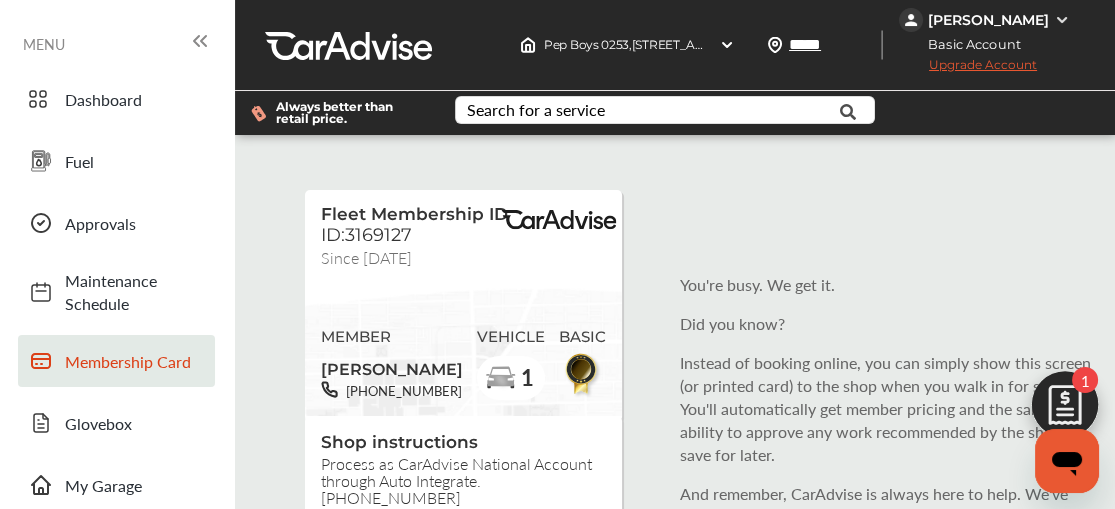 scroll, scrollTop: 228, scrollLeft: 0, axis: vertical 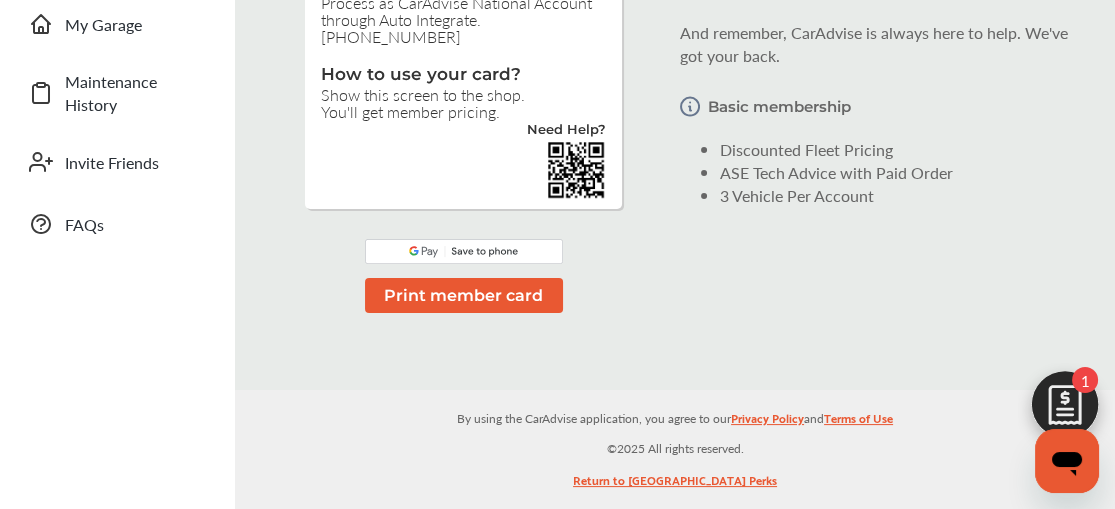 click on "Print member card" at bounding box center [464, 295] 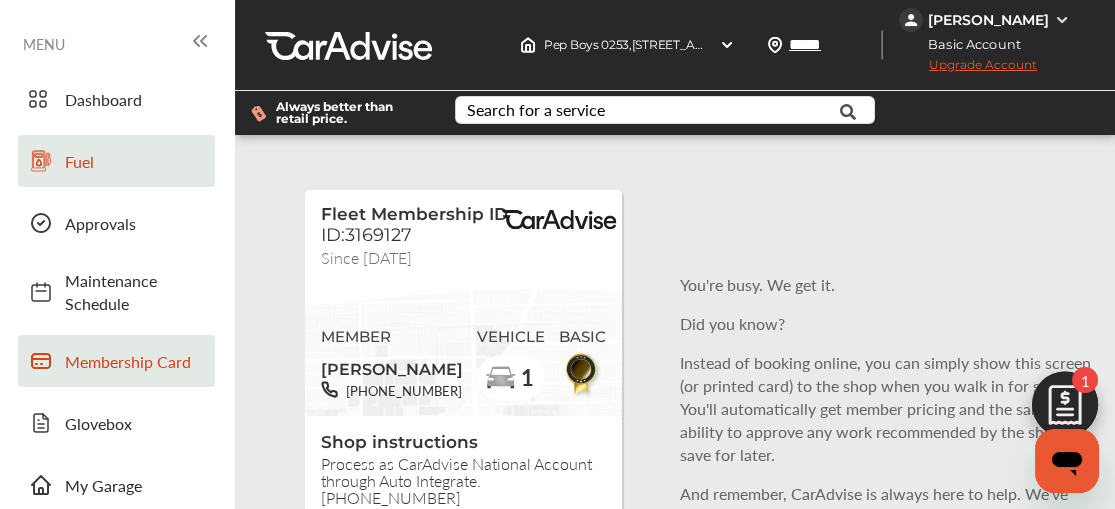 click on "Fuel" at bounding box center (135, 161) 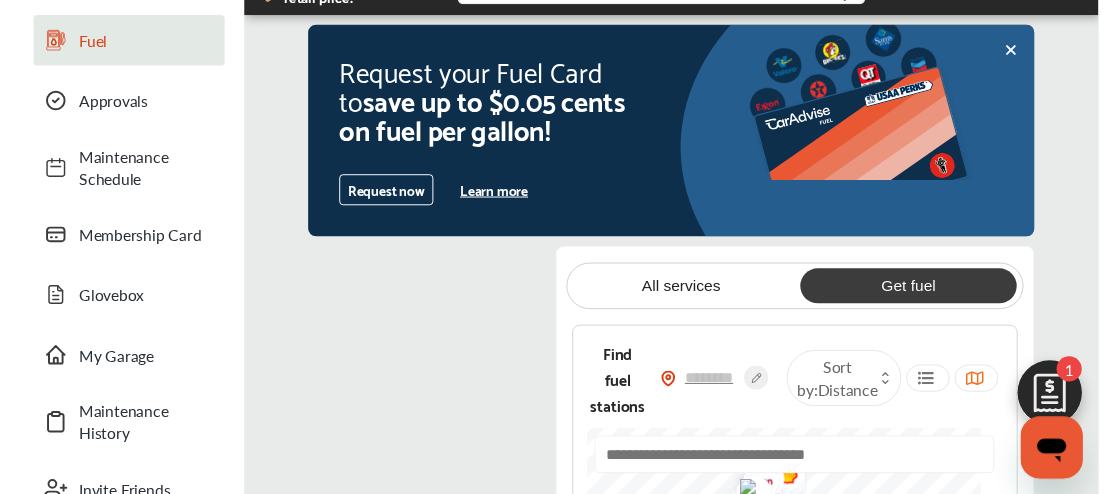 scroll, scrollTop: 122, scrollLeft: 0, axis: vertical 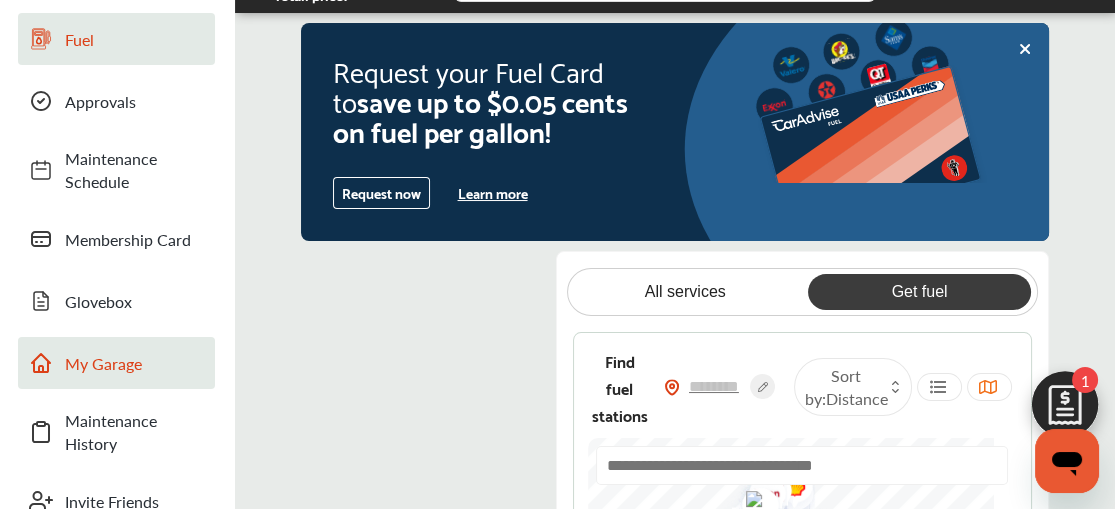 click on "My Garage" at bounding box center [135, 363] 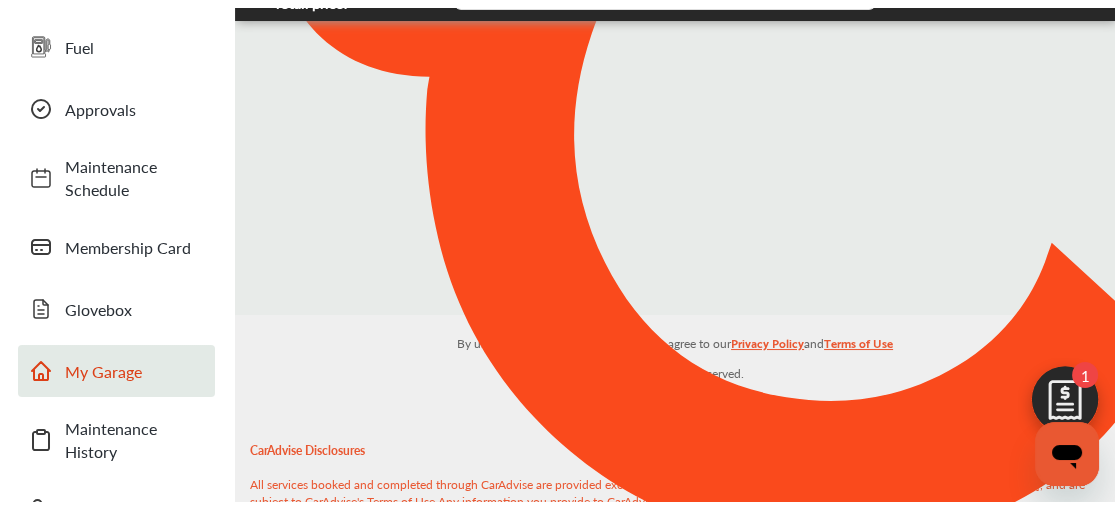 scroll, scrollTop: 0, scrollLeft: 0, axis: both 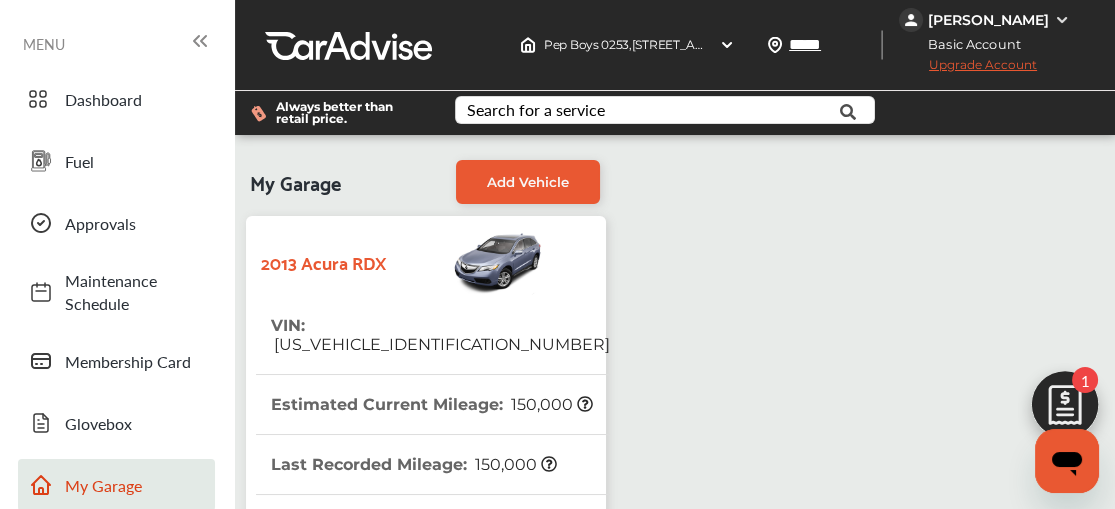 click on "[PERSON_NAME]" at bounding box center [987, 20] 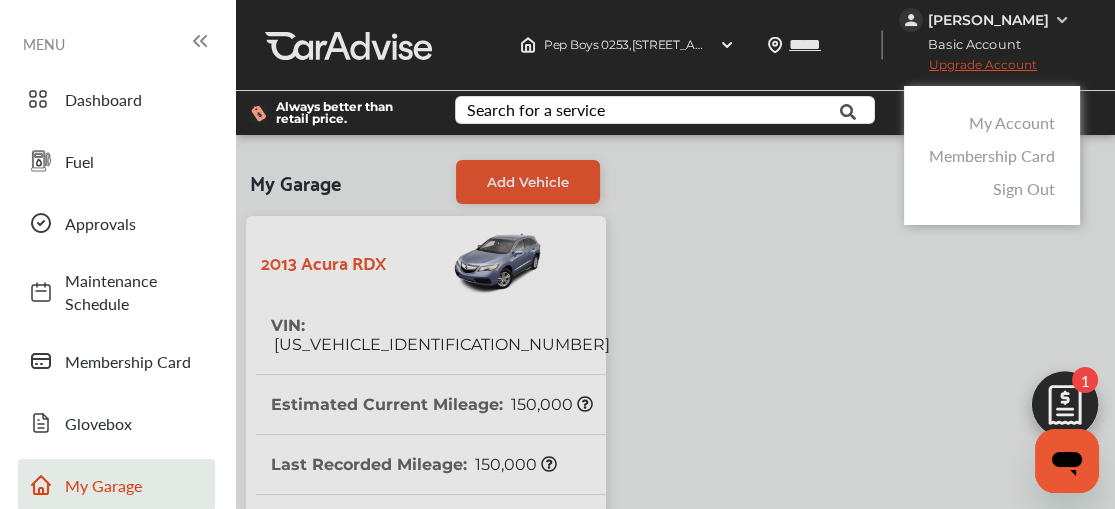 click on "Sign Out" at bounding box center [1024, 188] 